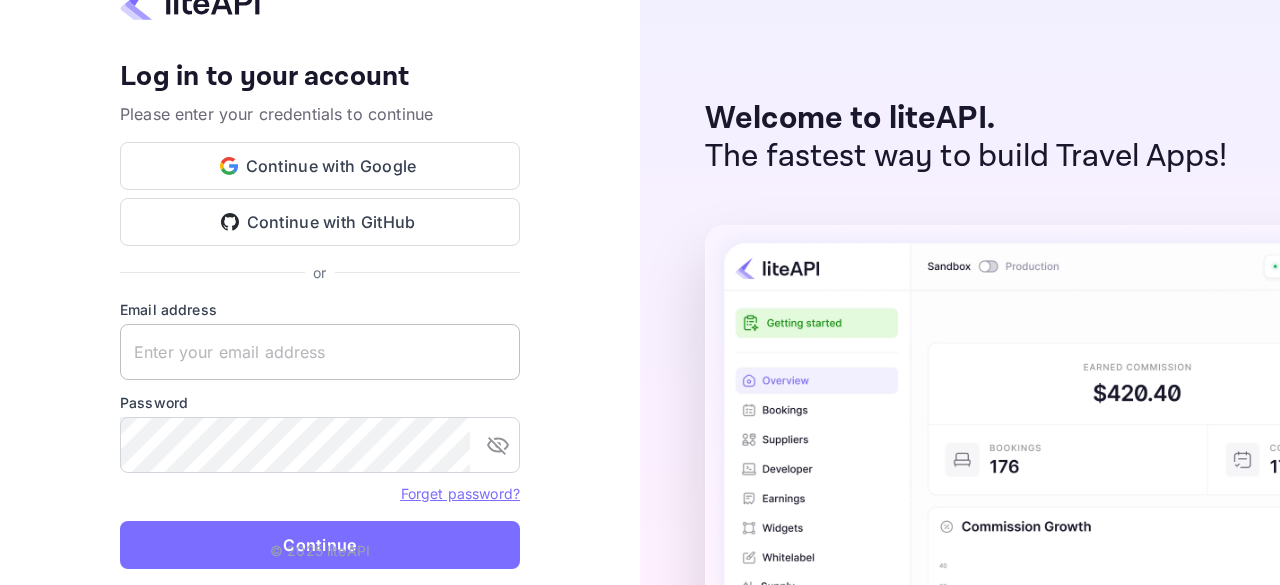scroll, scrollTop: 0, scrollLeft: 0, axis: both 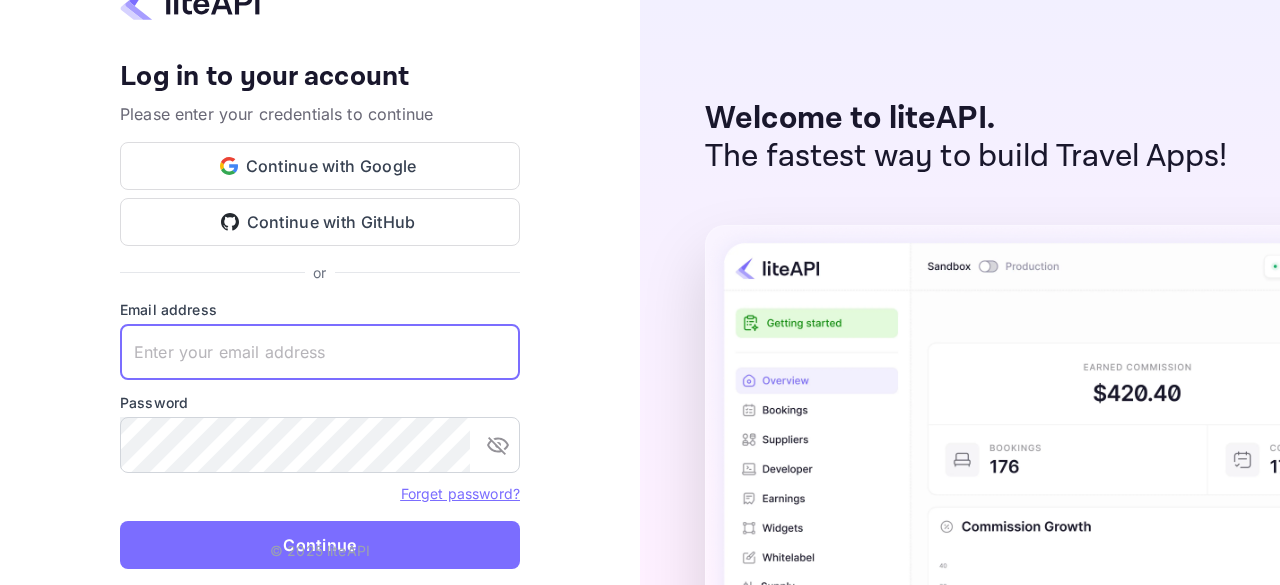 type on "zen.abddin@tbo.com" 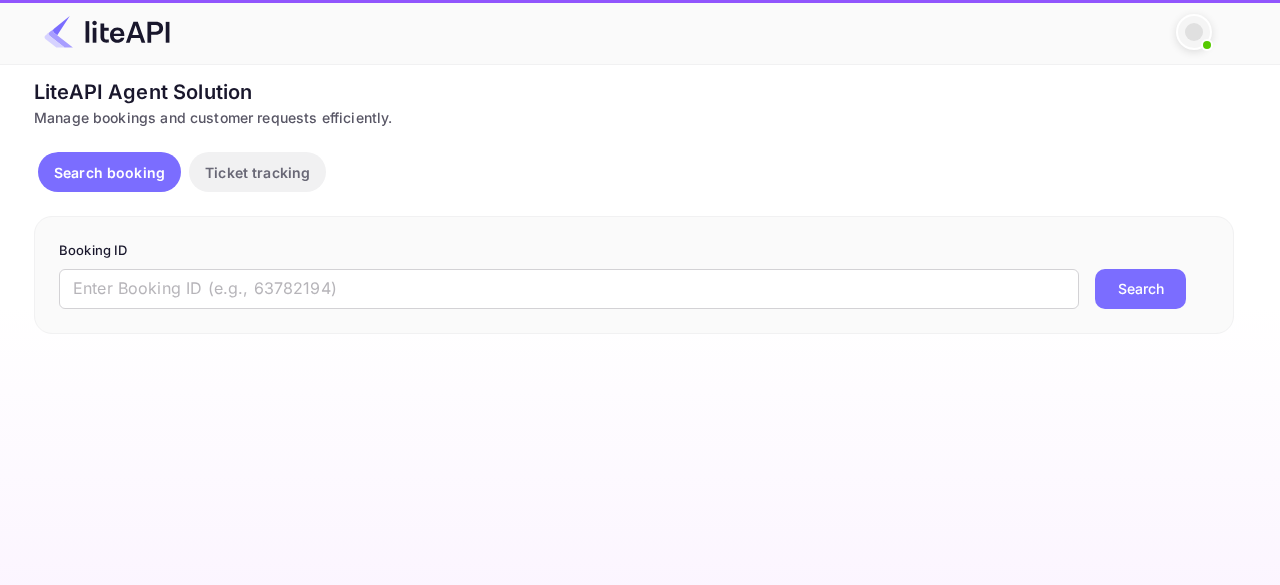 scroll, scrollTop: 0, scrollLeft: 0, axis: both 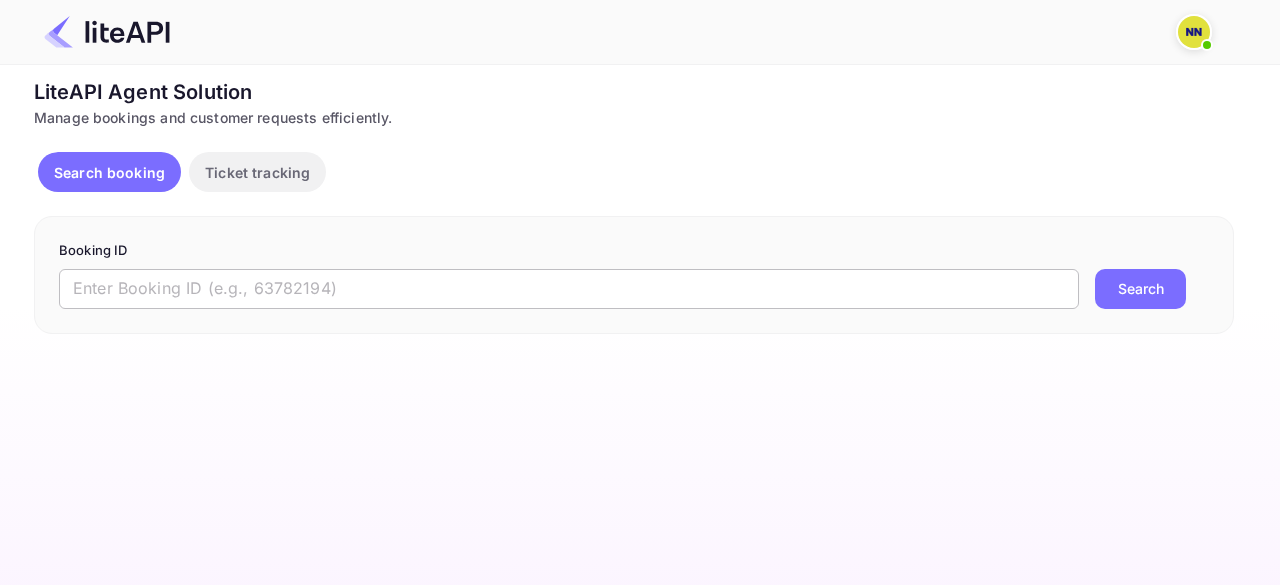 click at bounding box center (569, 289) 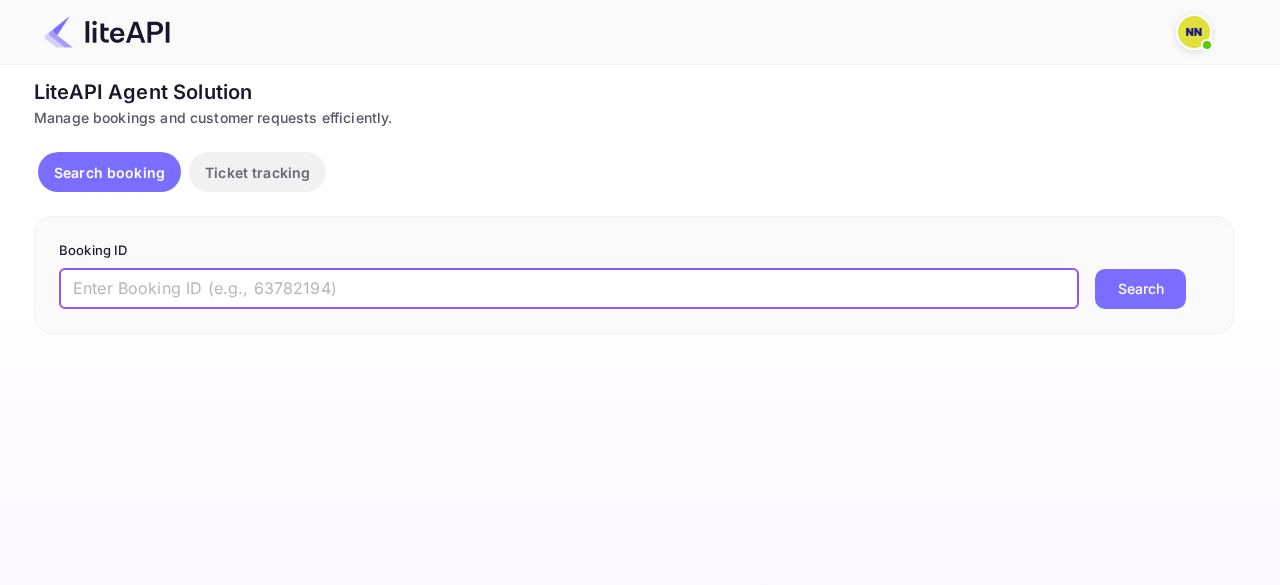 paste on "8779919" 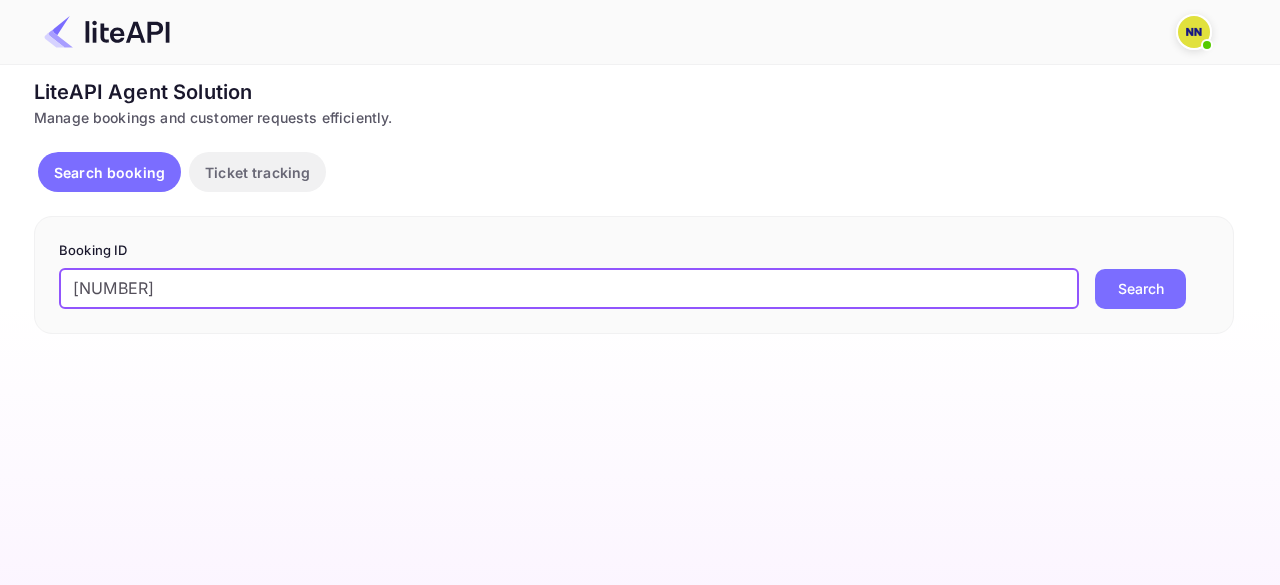 type on "8779919" 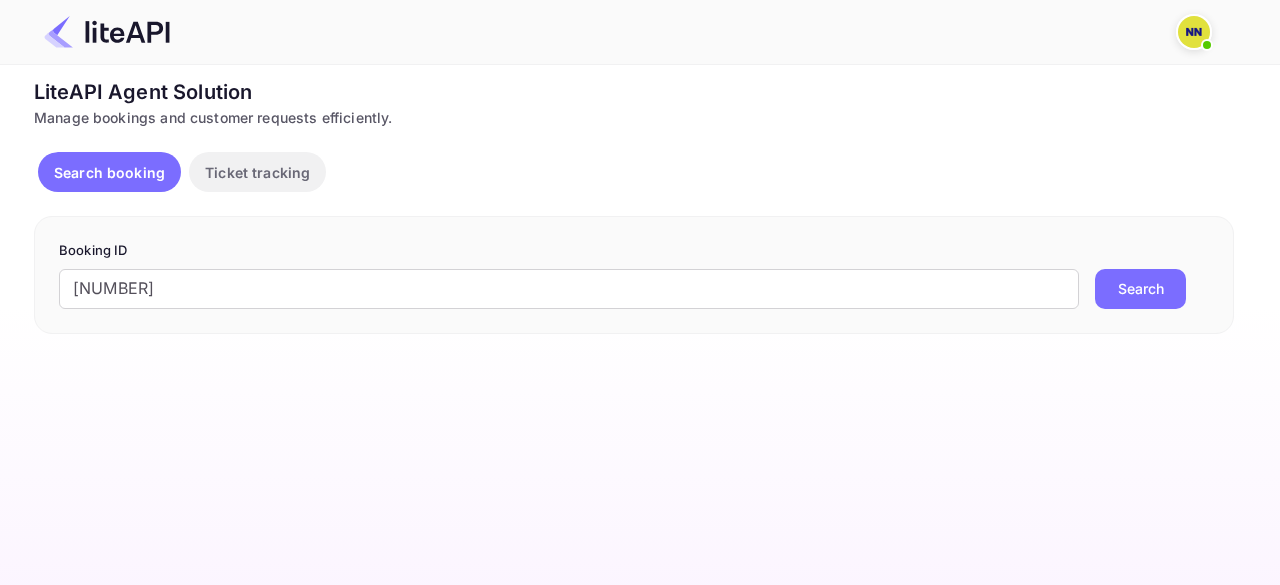 click on "Booking ID 8779919 ​ Search" at bounding box center [634, 275] 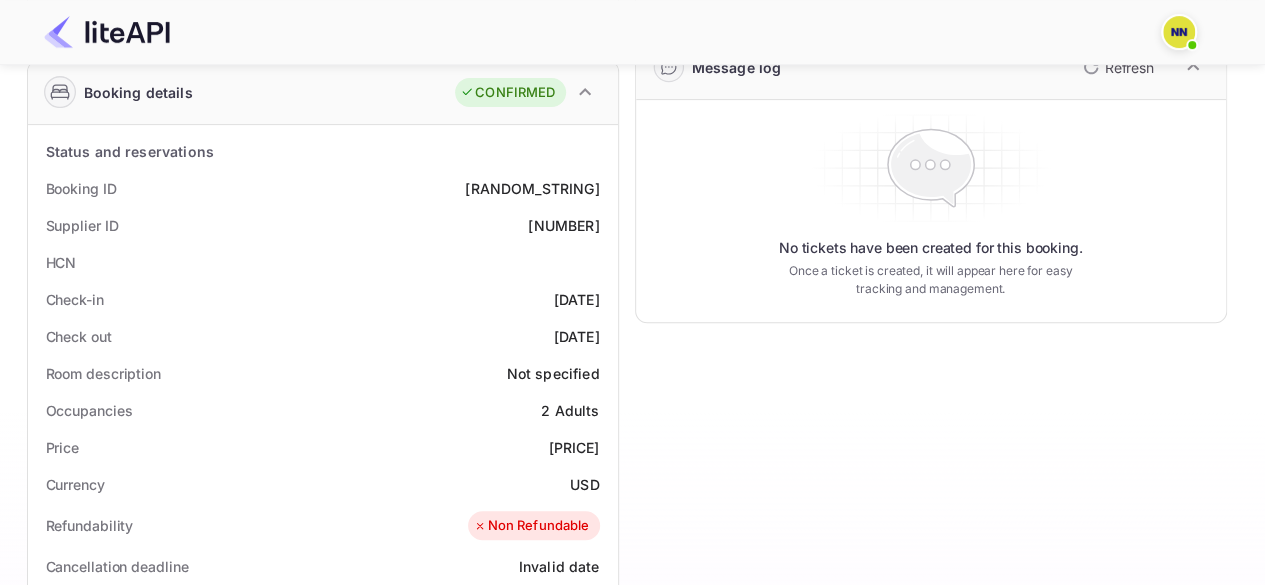 scroll, scrollTop: 0, scrollLeft: 0, axis: both 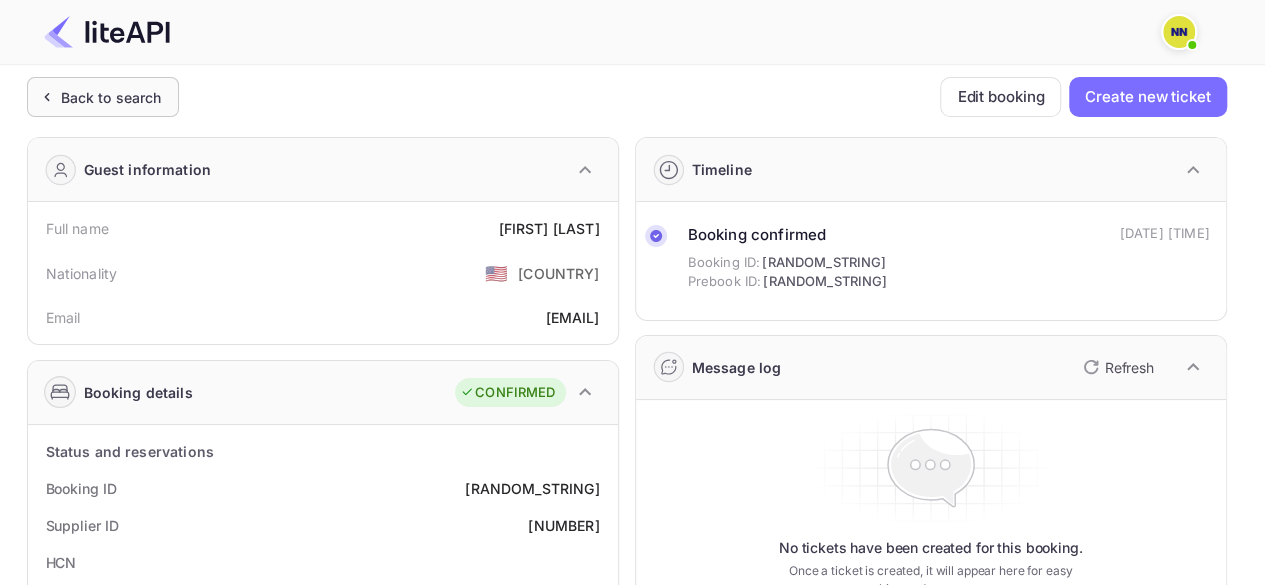 click 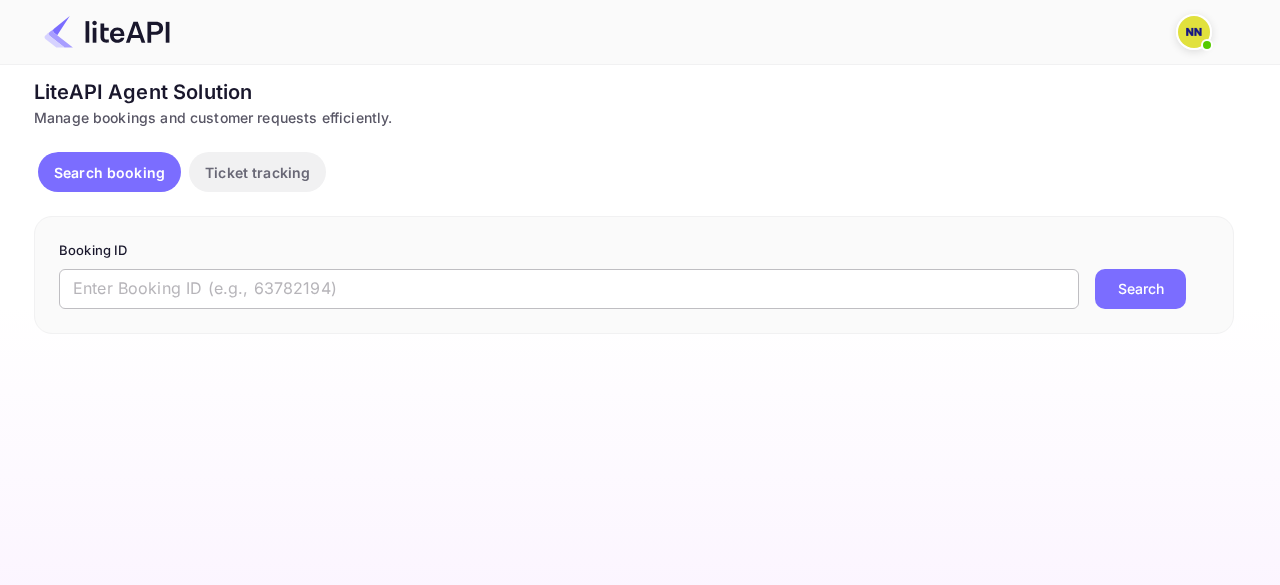 click at bounding box center [569, 289] 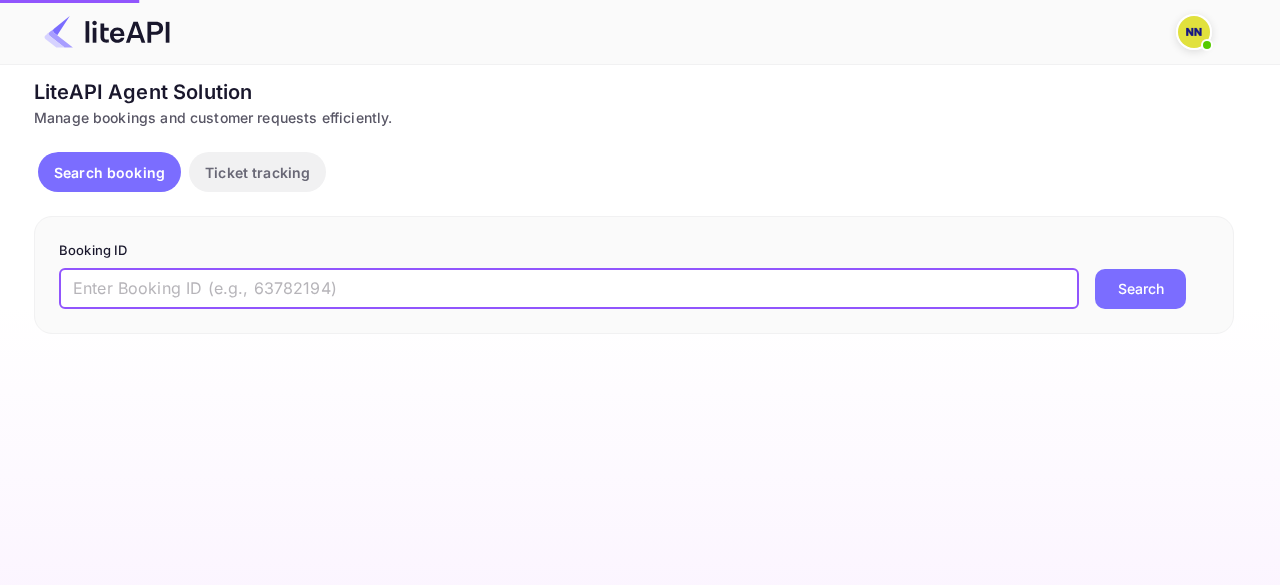 paste on "8779798" 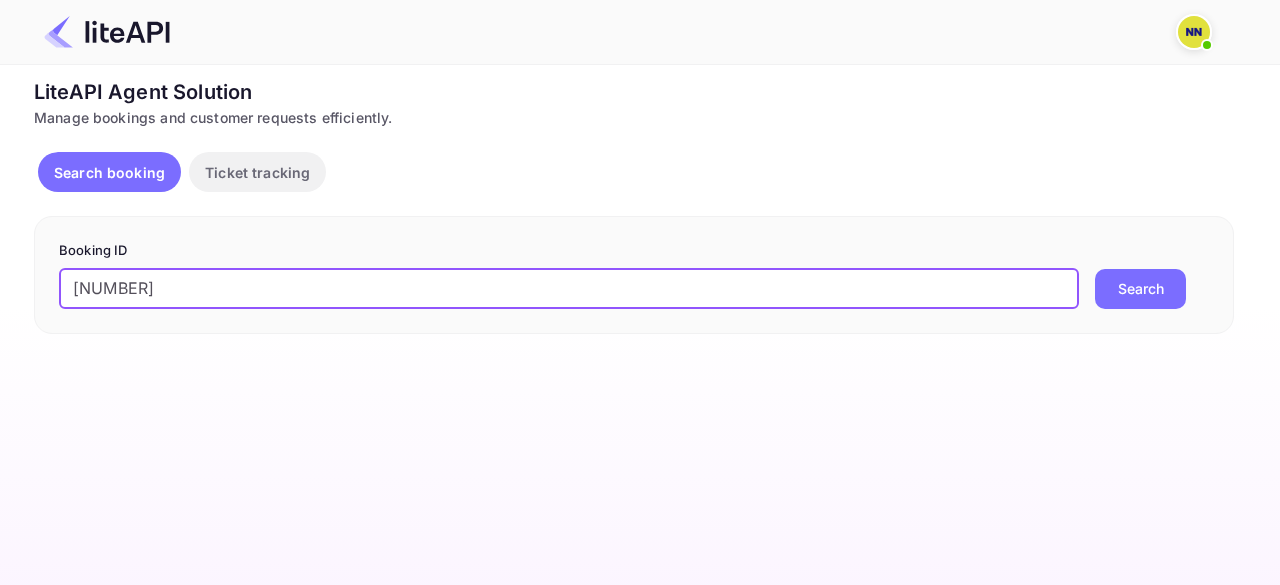 type on "8779798" 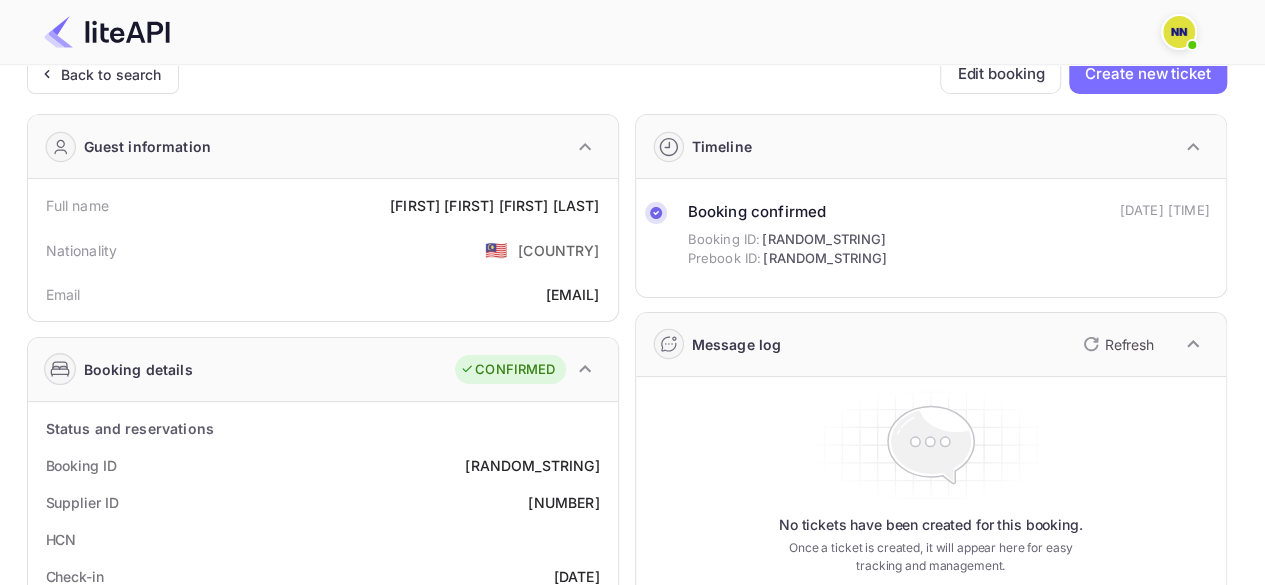 scroll, scrollTop: 0, scrollLeft: 0, axis: both 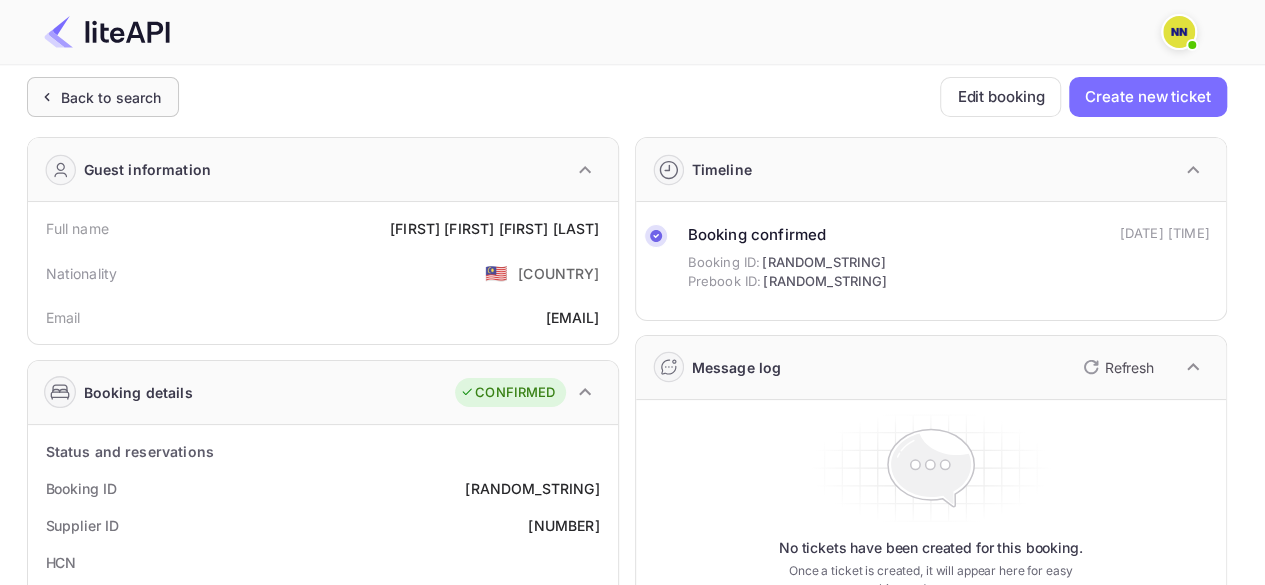 click on "Back to search" at bounding box center [103, 97] 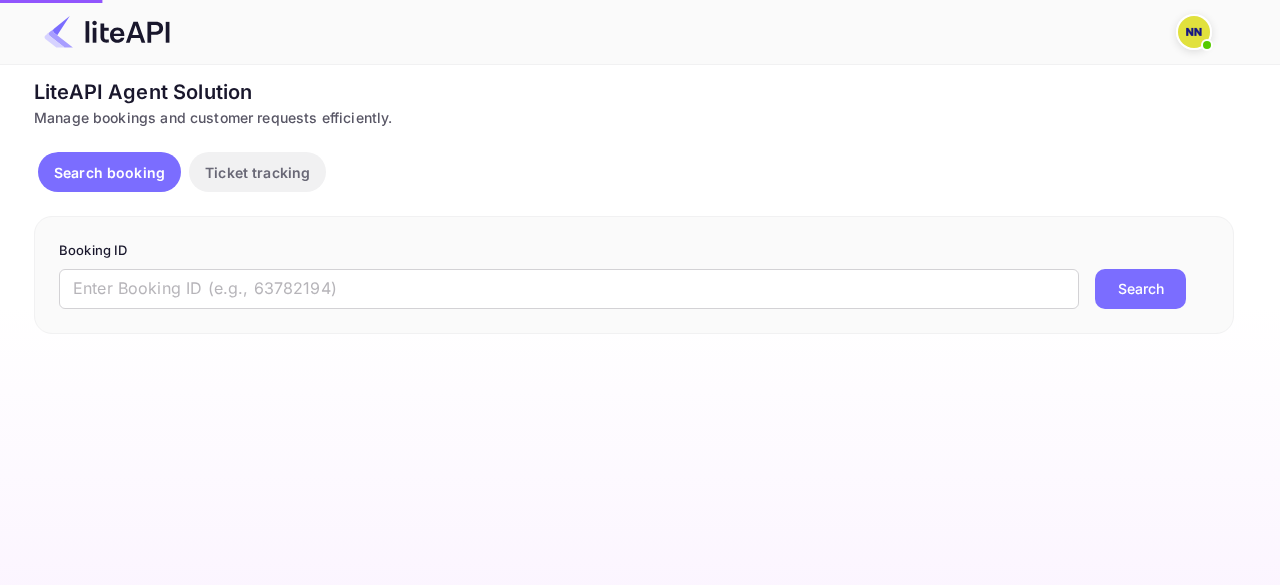 click on "LiteAPI Agent Solution" at bounding box center (634, 92) 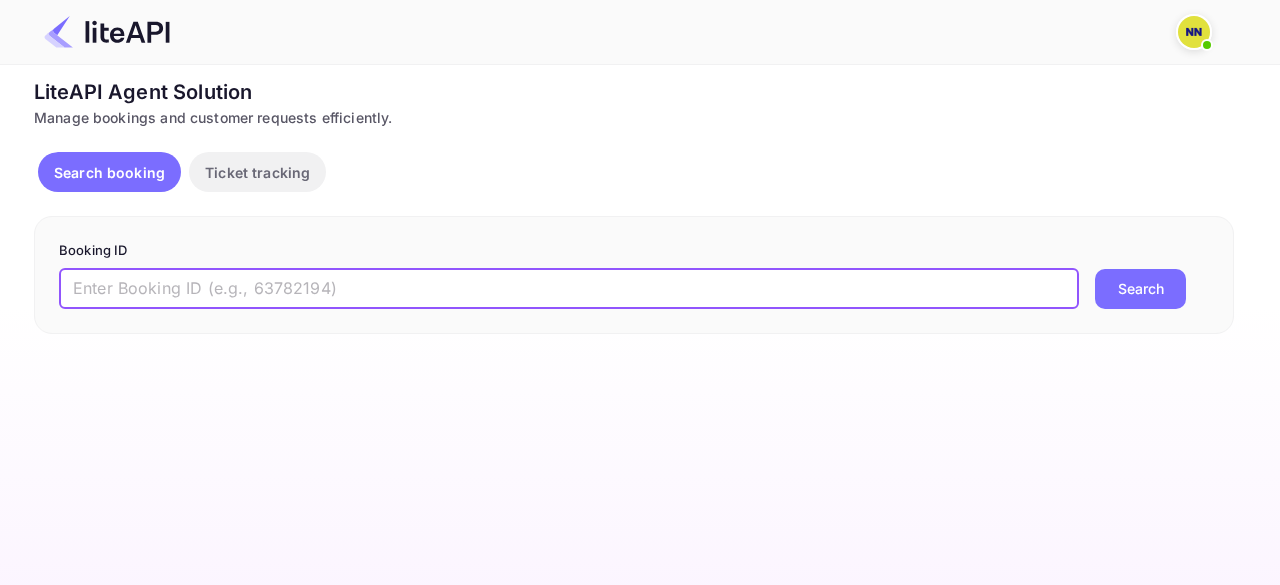 click at bounding box center (569, 289) 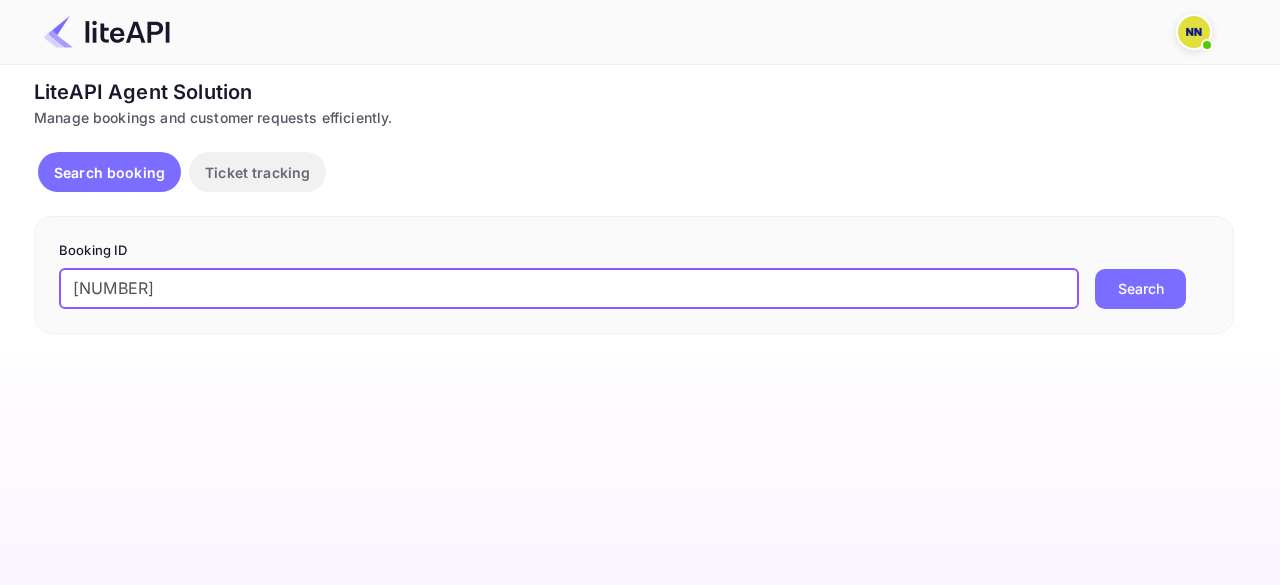 type on "8779079" 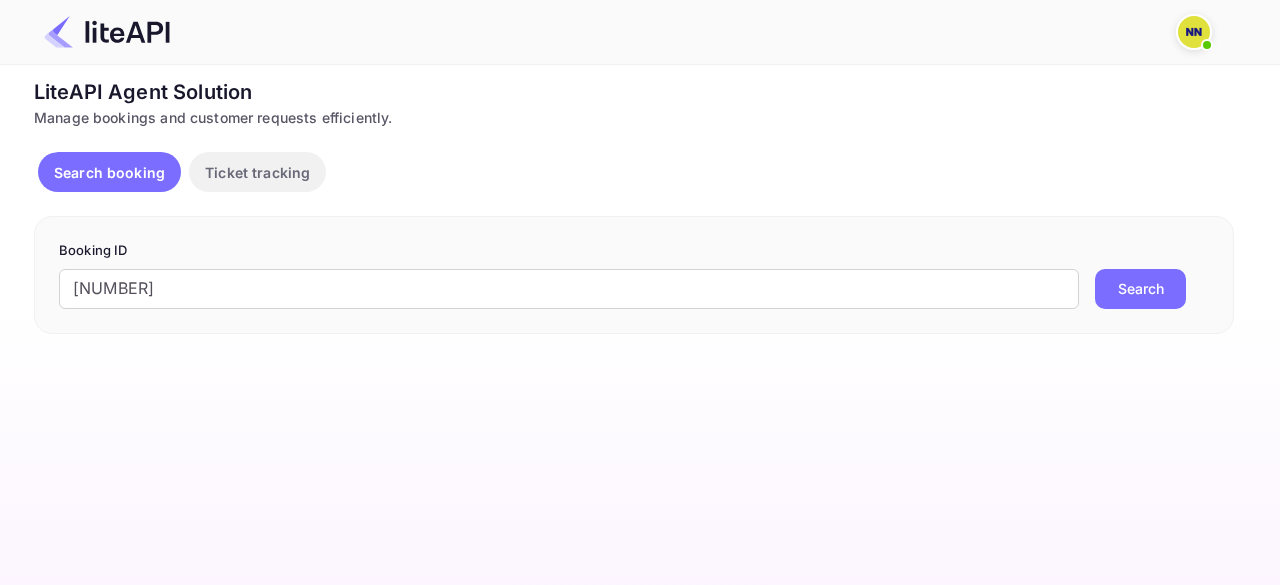 click on "Search" at bounding box center [1140, 289] 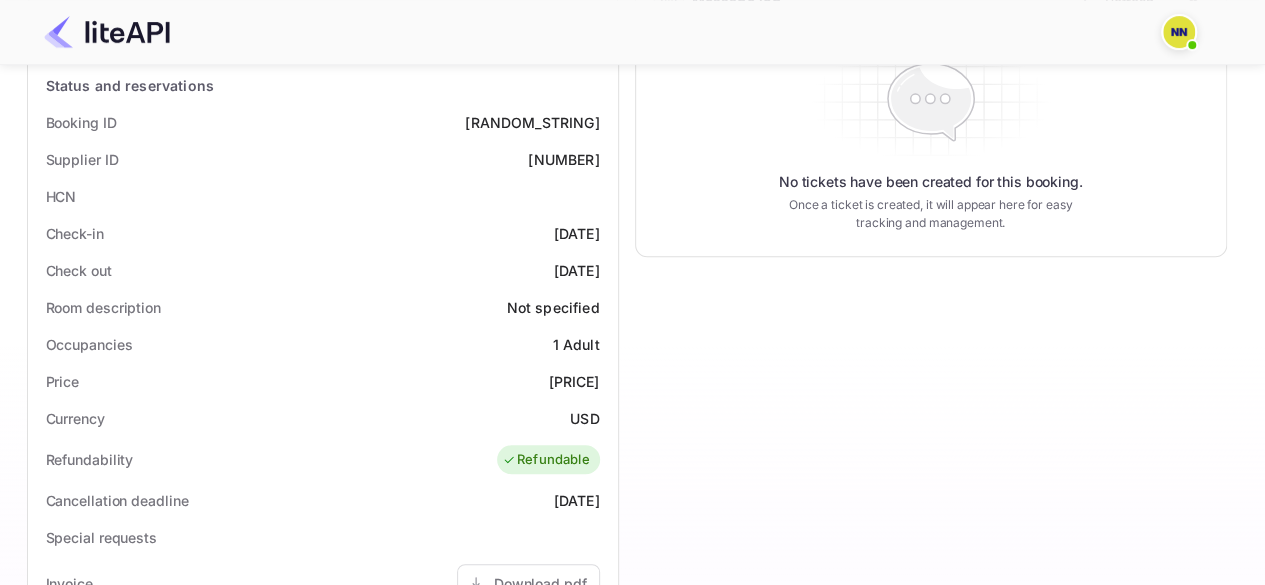 scroll, scrollTop: 0, scrollLeft: 0, axis: both 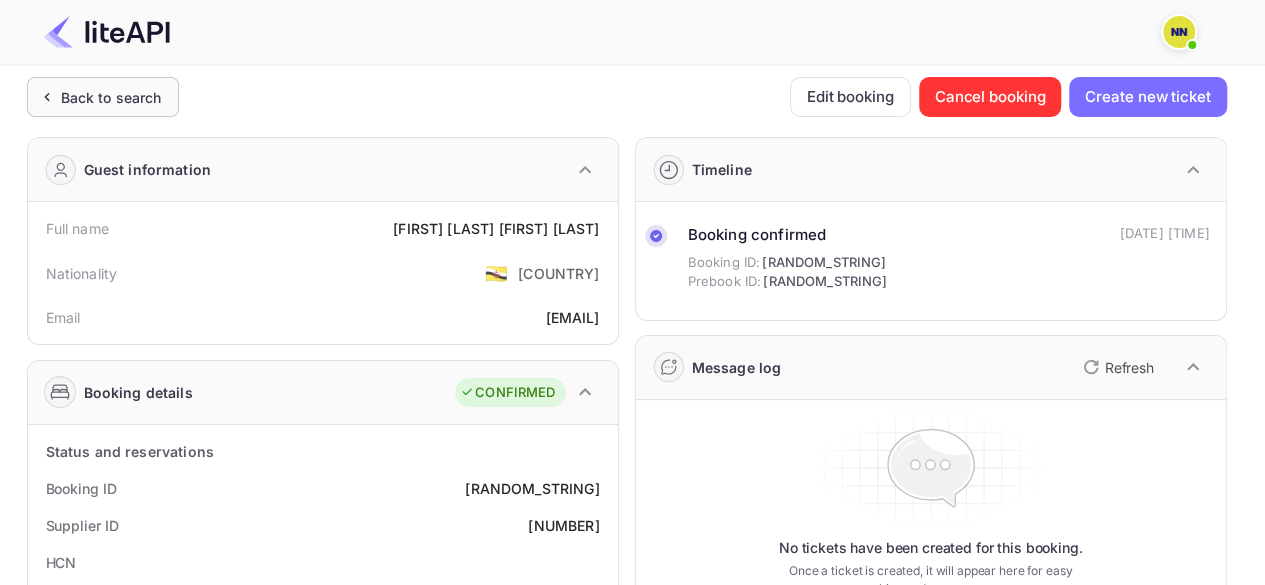 click 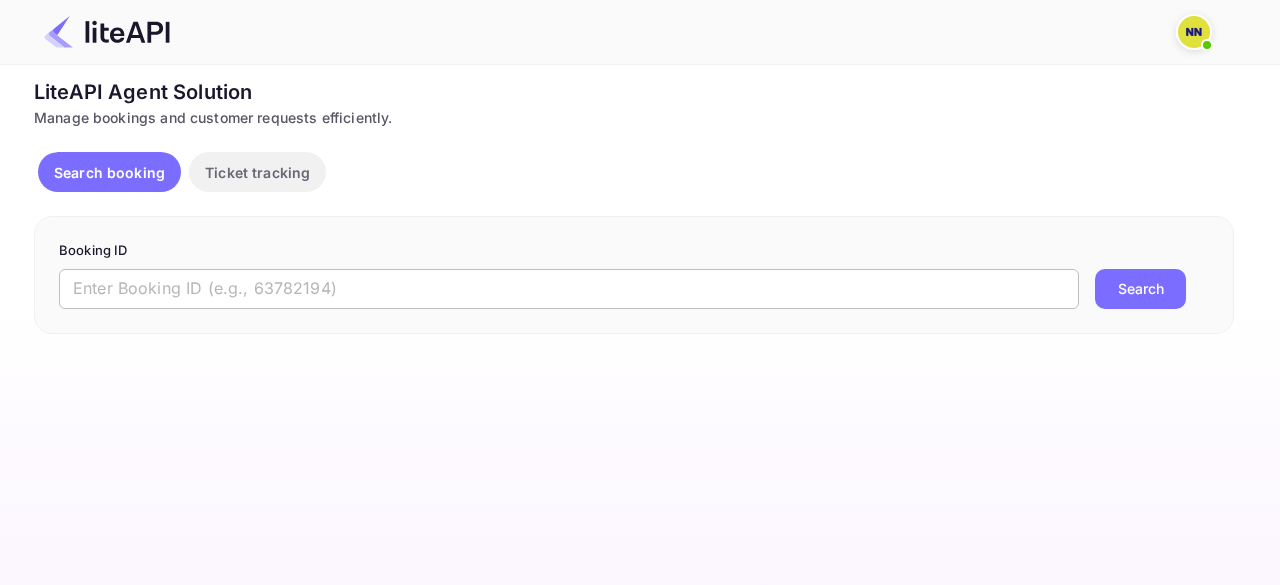 click at bounding box center [569, 289] 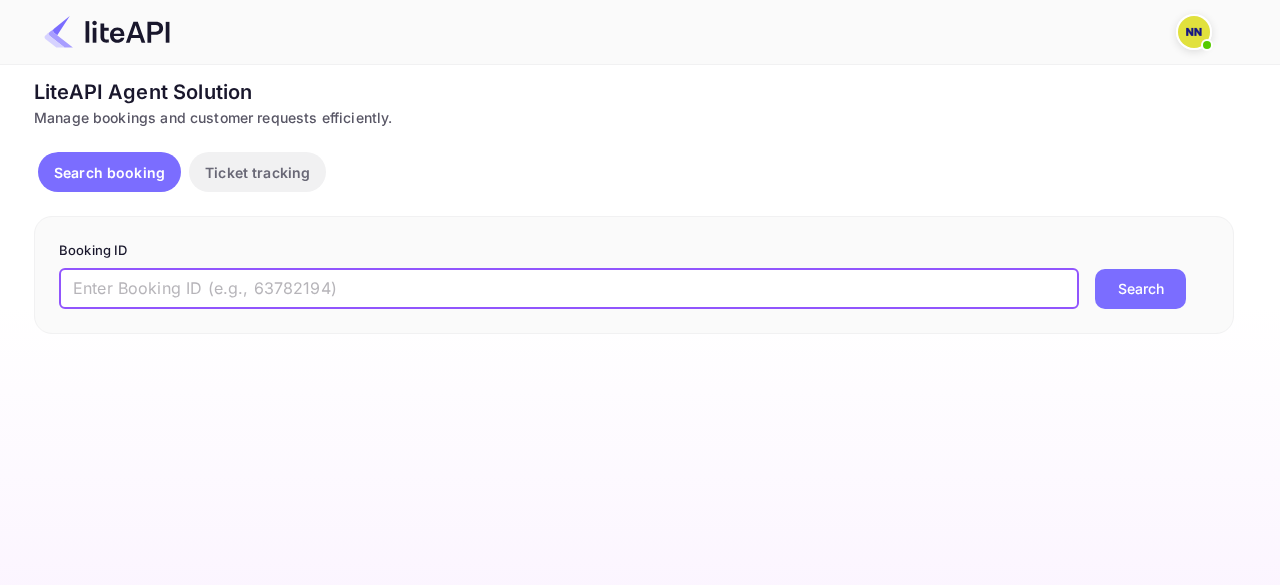 paste on "8765623" 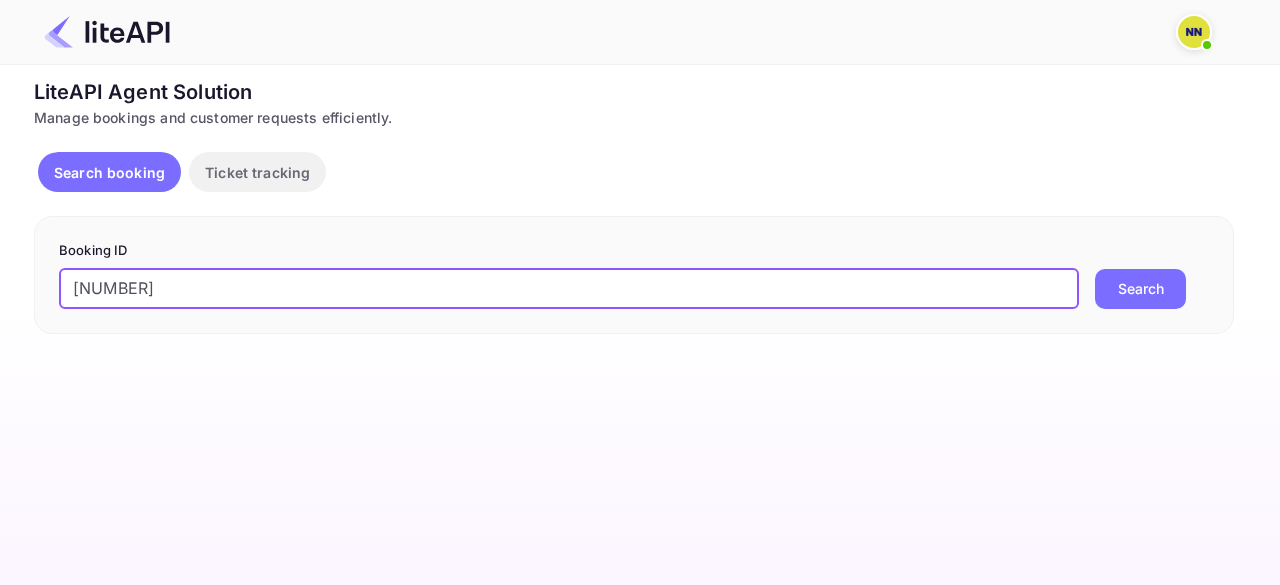 type on "8765623" 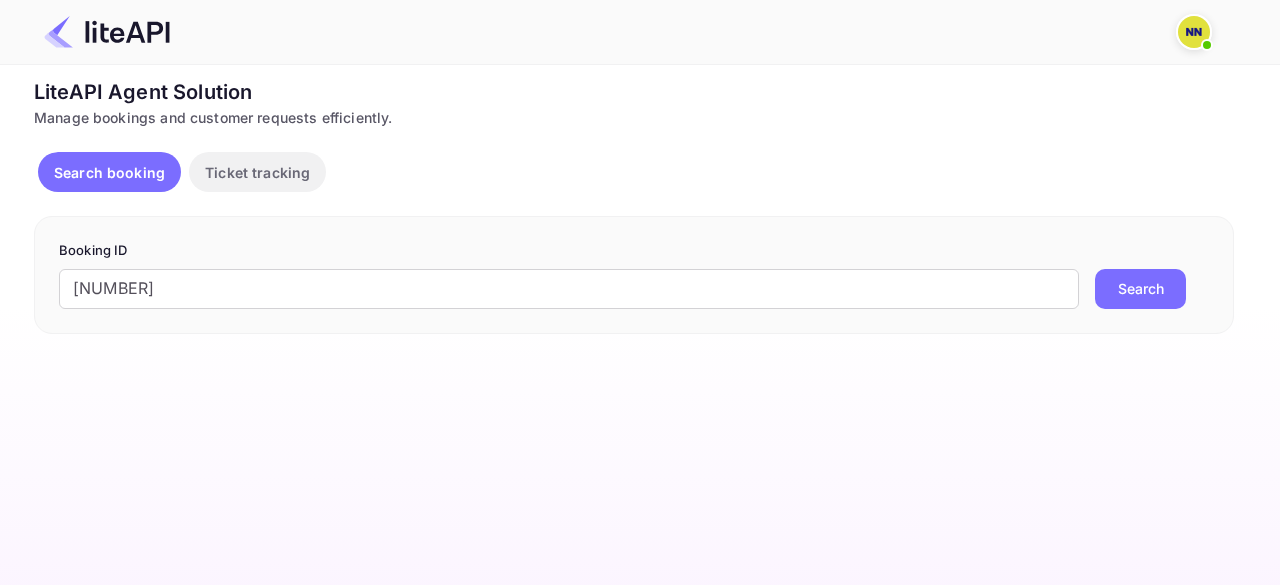 click on "Search" at bounding box center (1140, 289) 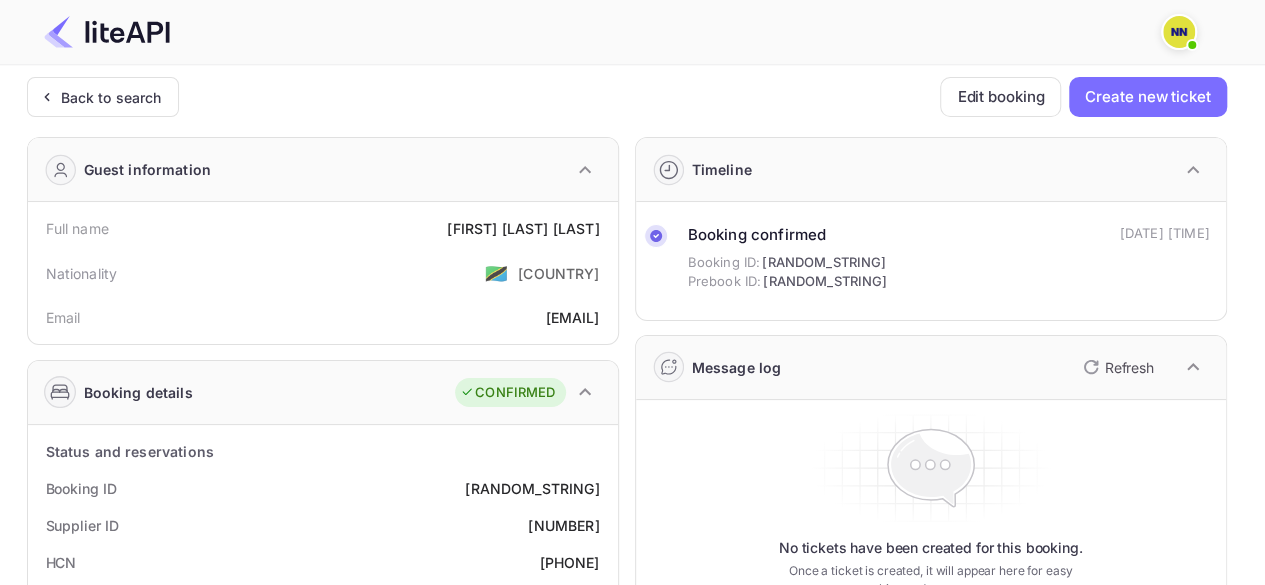 scroll, scrollTop: 300, scrollLeft: 0, axis: vertical 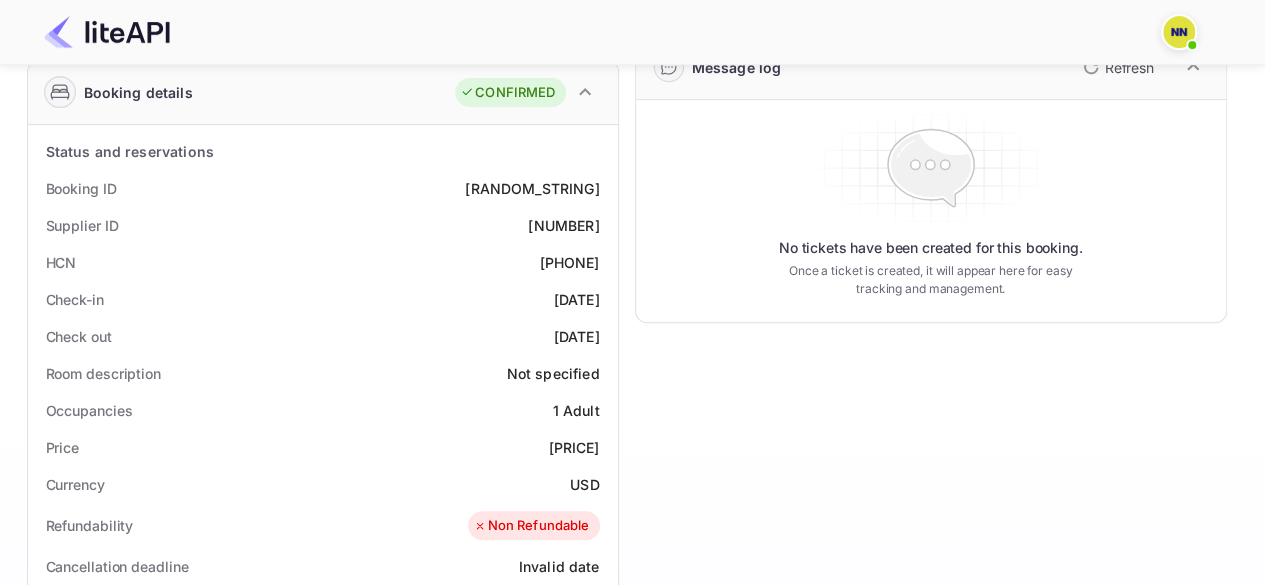 click on "1688891710904068" at bounding box center (569, 262) 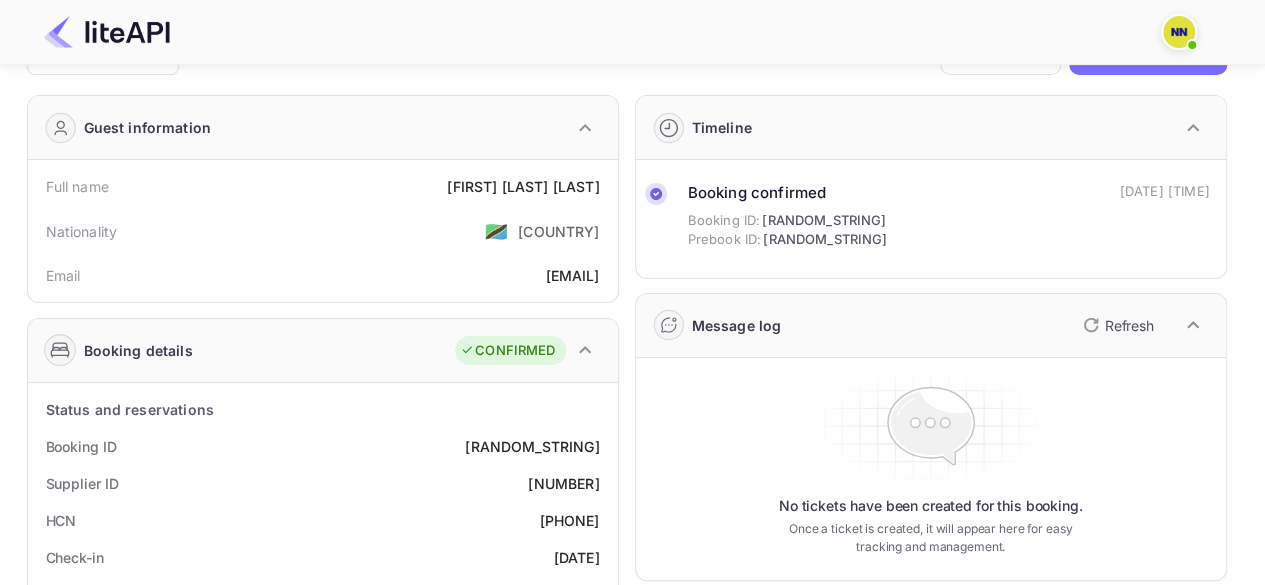 scroll, scrollTop: 0, scrollLeft: 0, axis: both 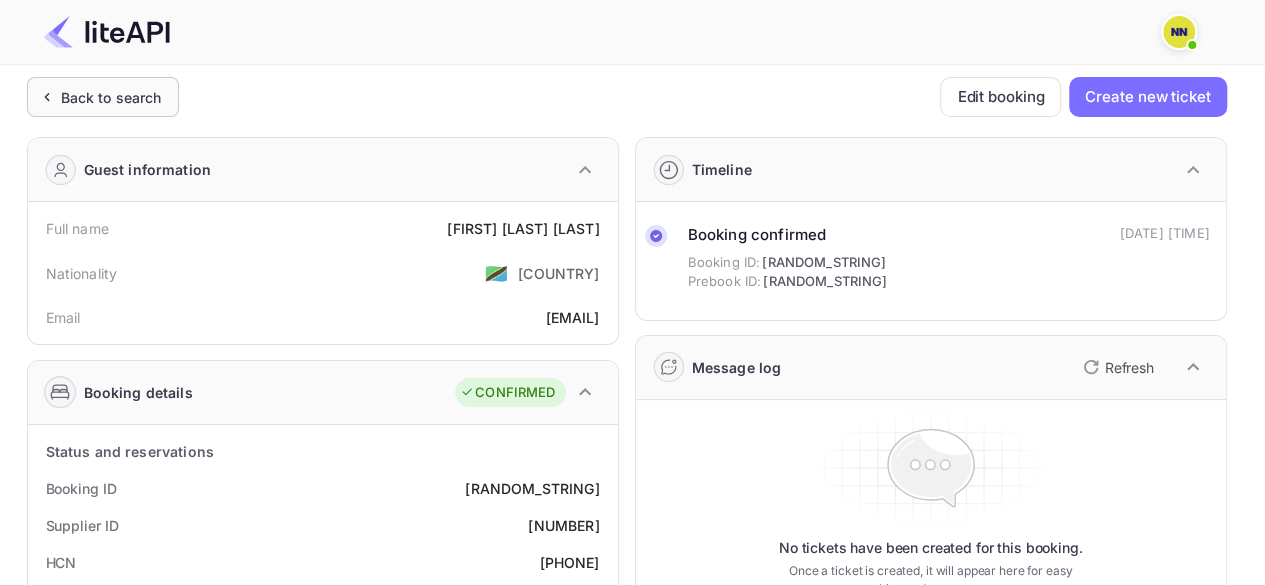click 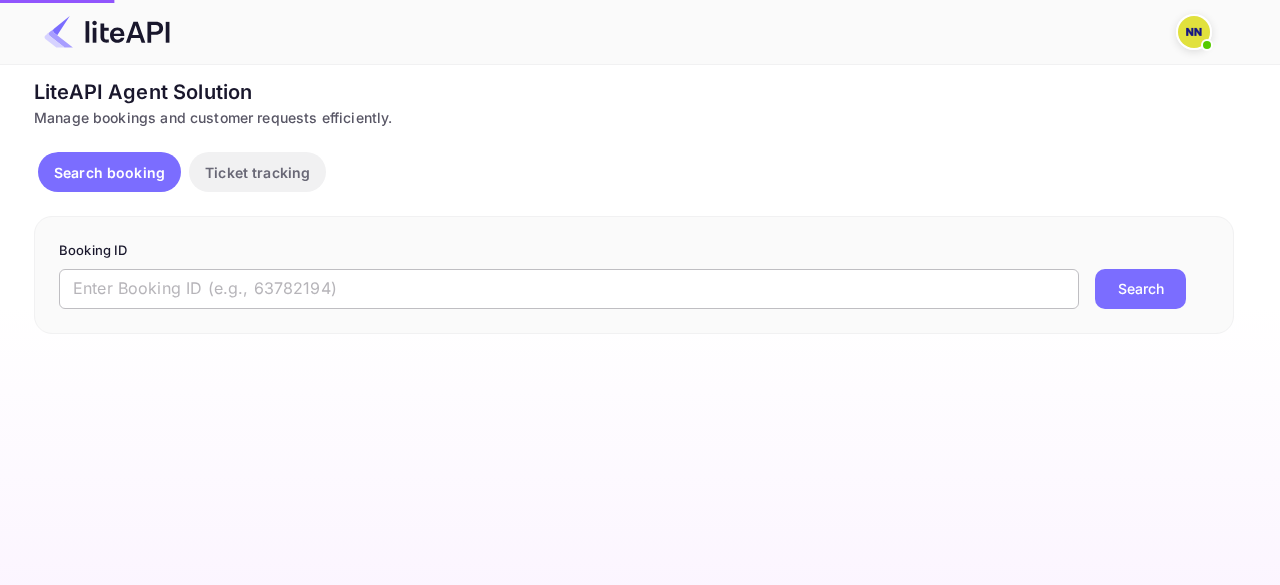 click at bounding box center [569, 289] 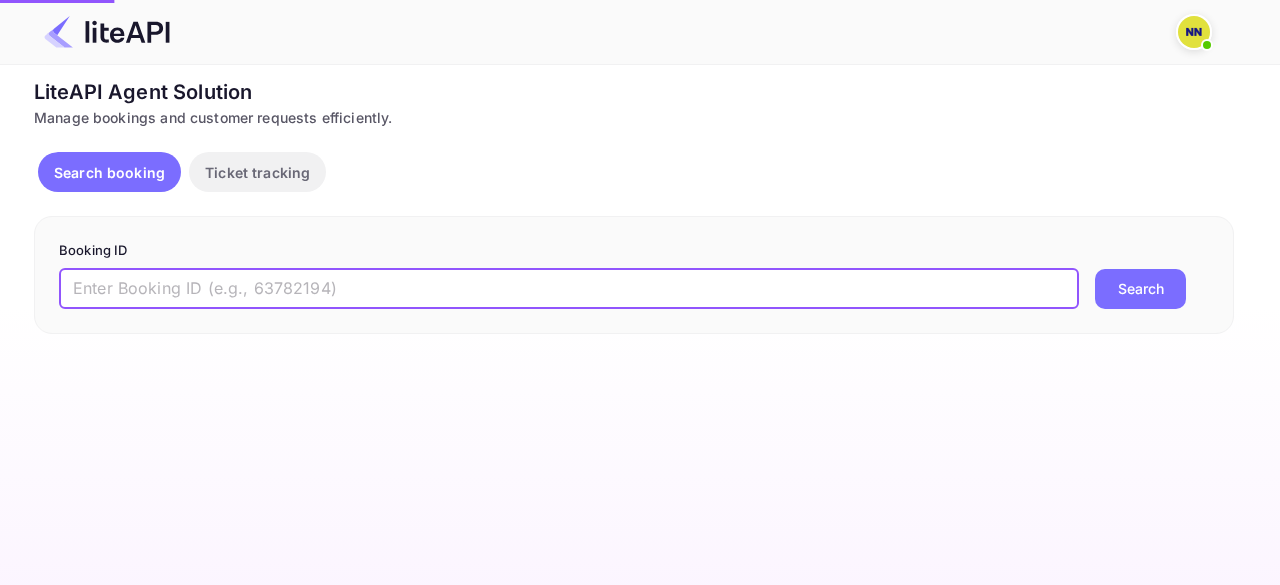 click at bounding box center (569, 289) 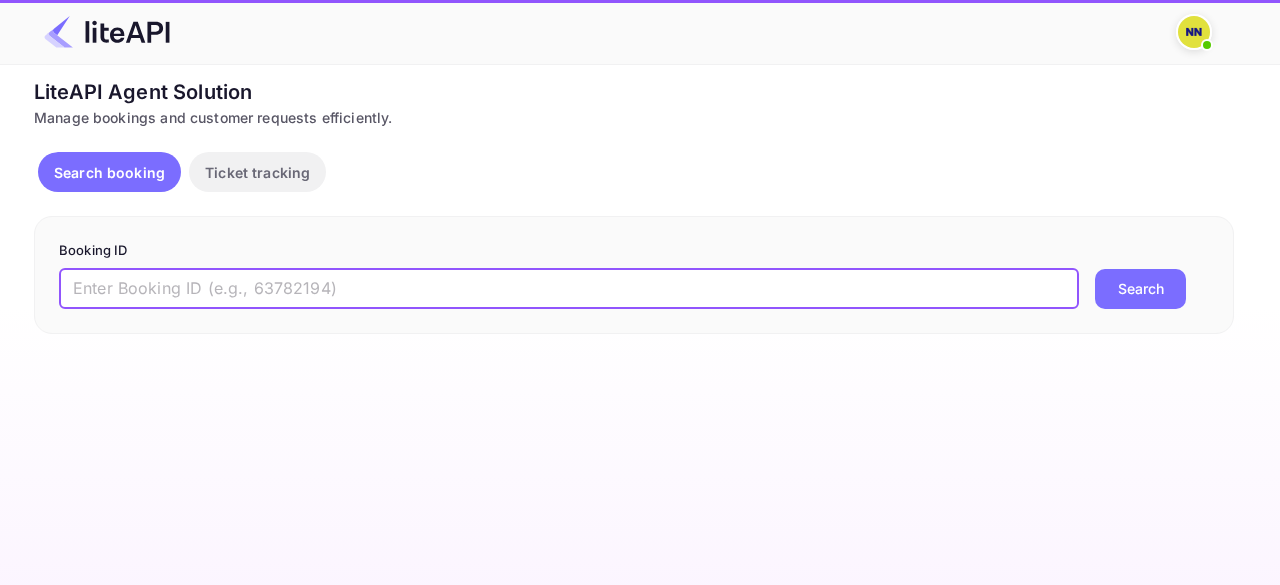 paste on "8768931" 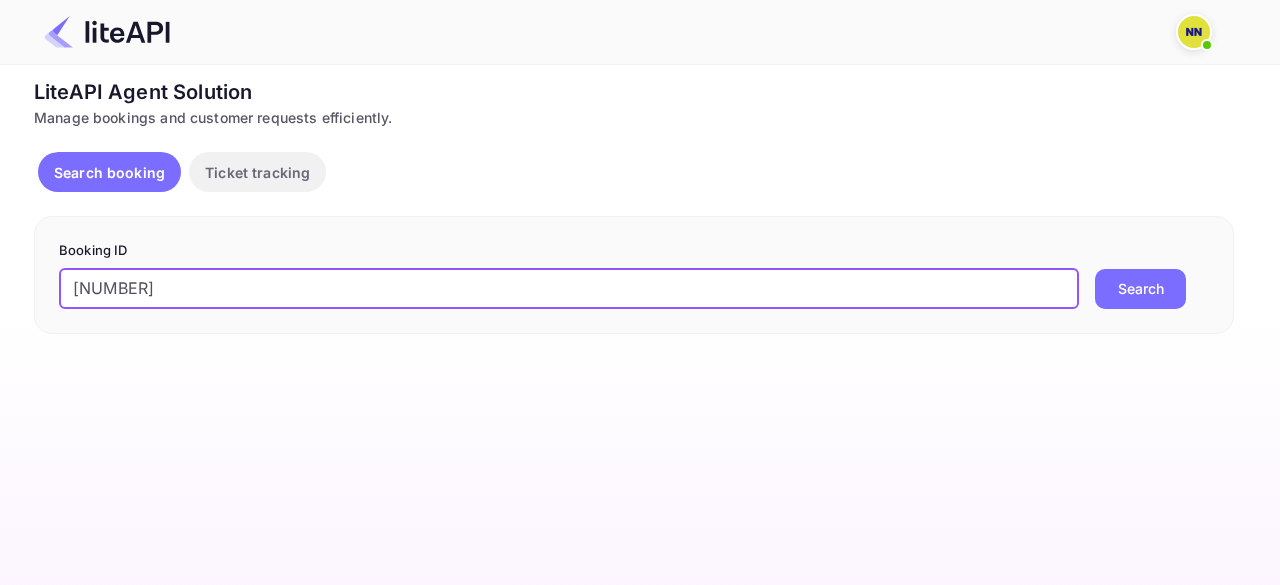 type on "8768931" 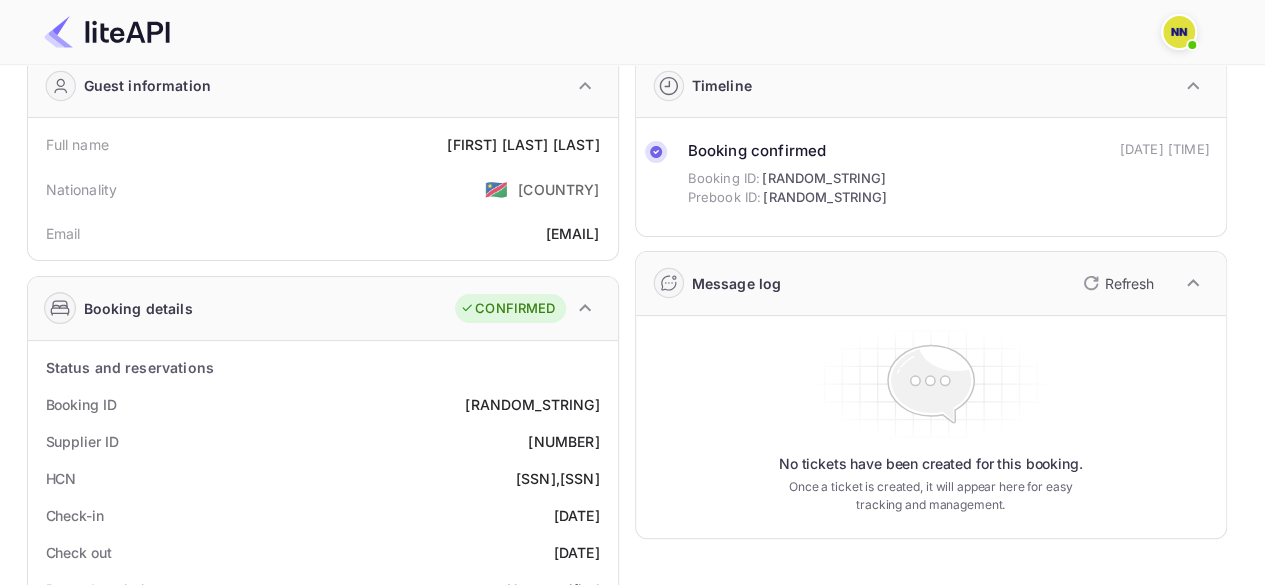 scroll, scrollTop: 200, scrollLeft: 0, axis: vertical 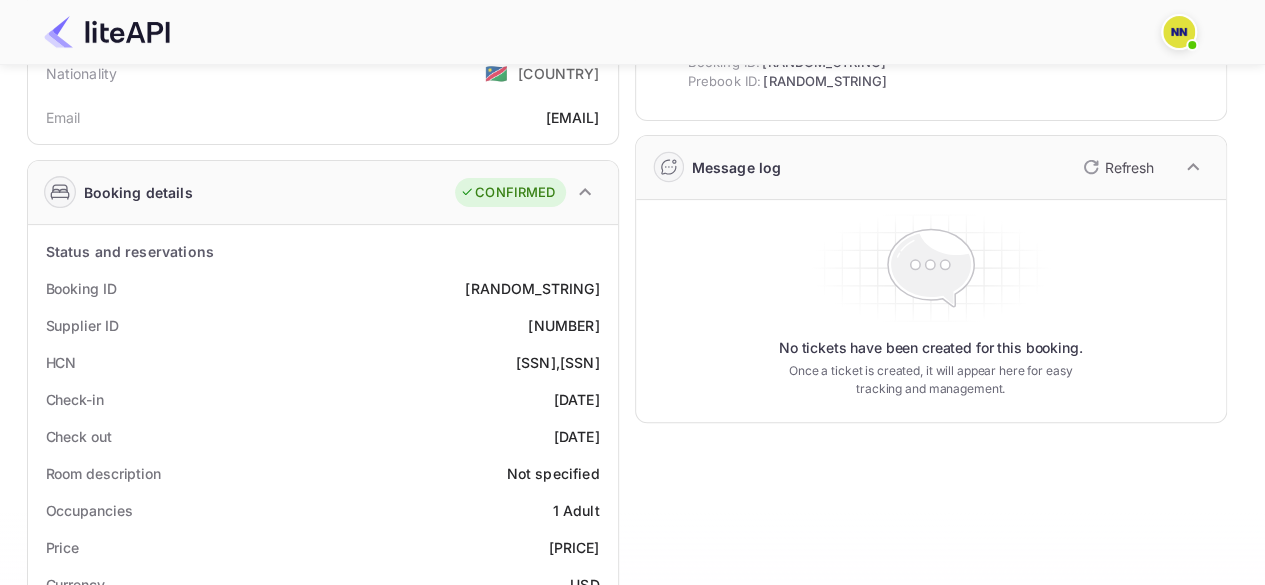 copy on "97575733,97575833" 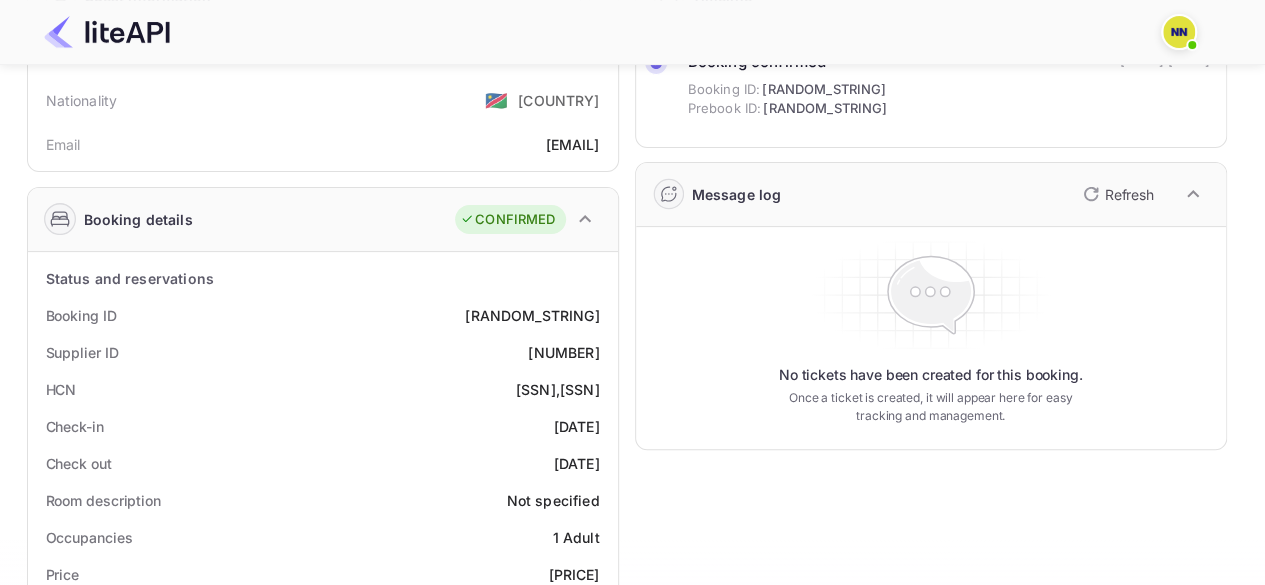 scroll, scrollTop: 0, scrollLeft: 0, axis: both 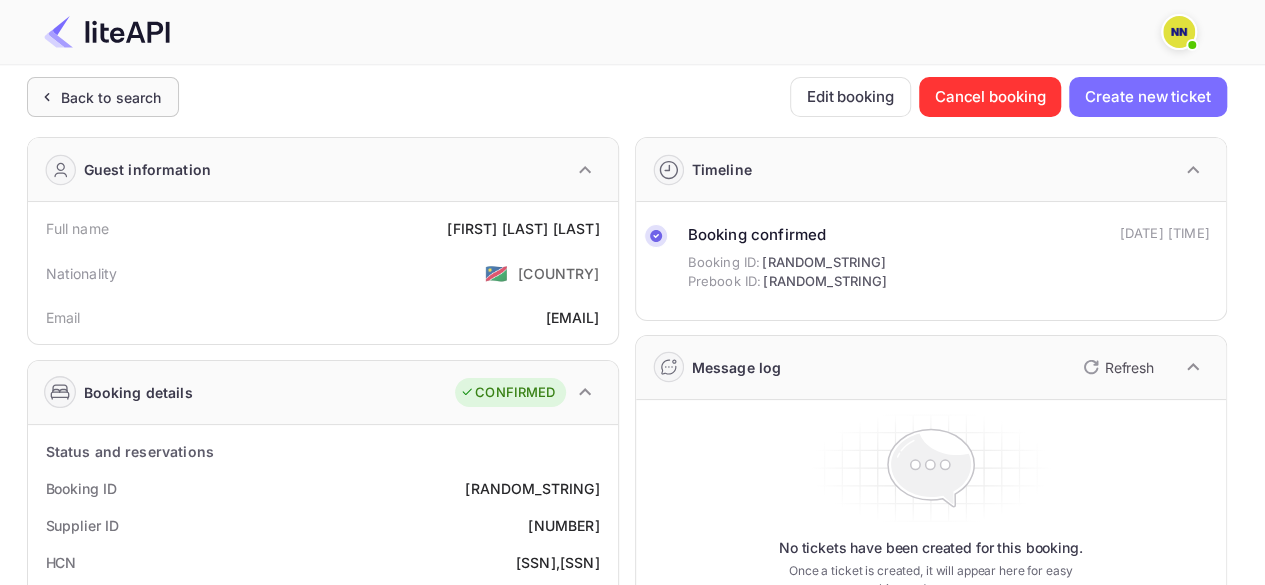 click on "Back to search" at bounding box center (99, 97) 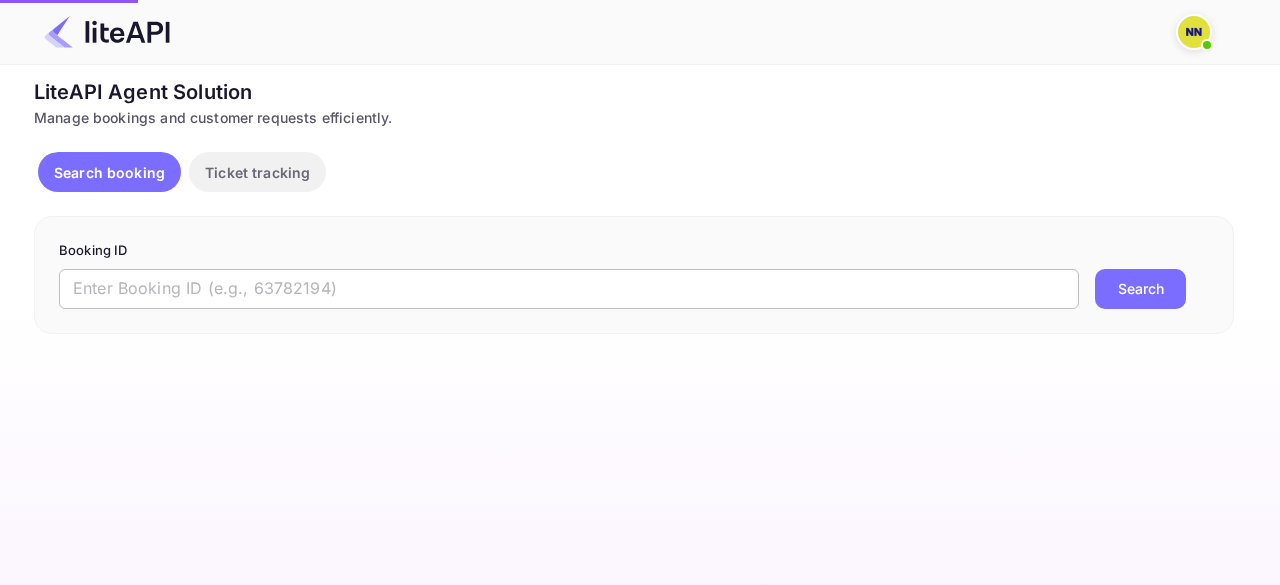click at bounding box center [569, 289] 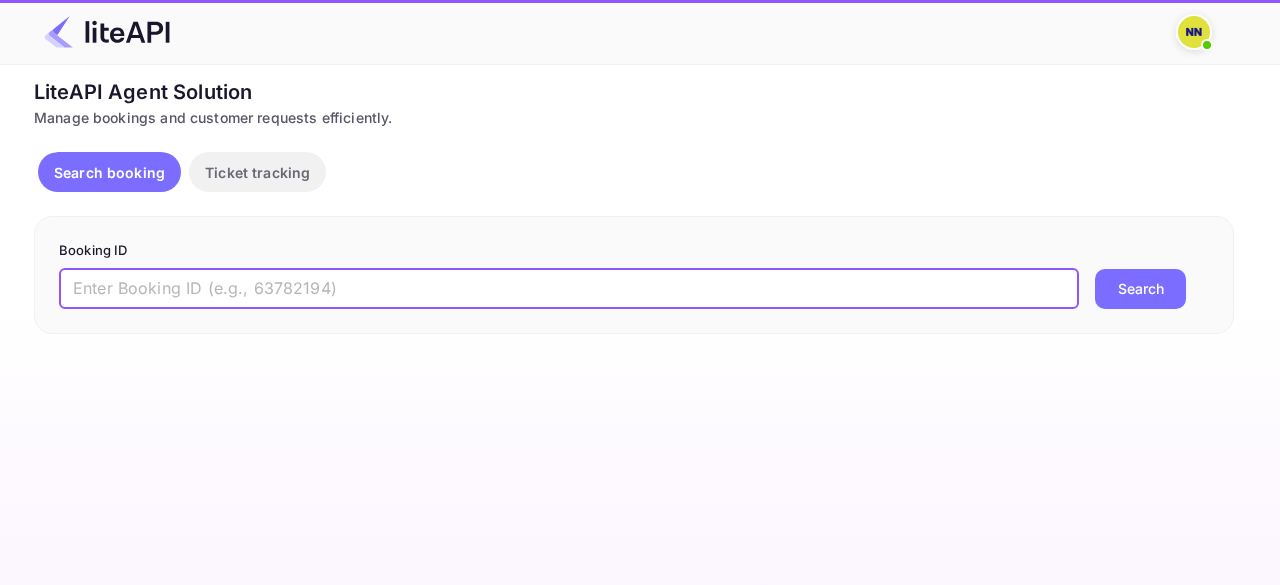 paste on "8768236" 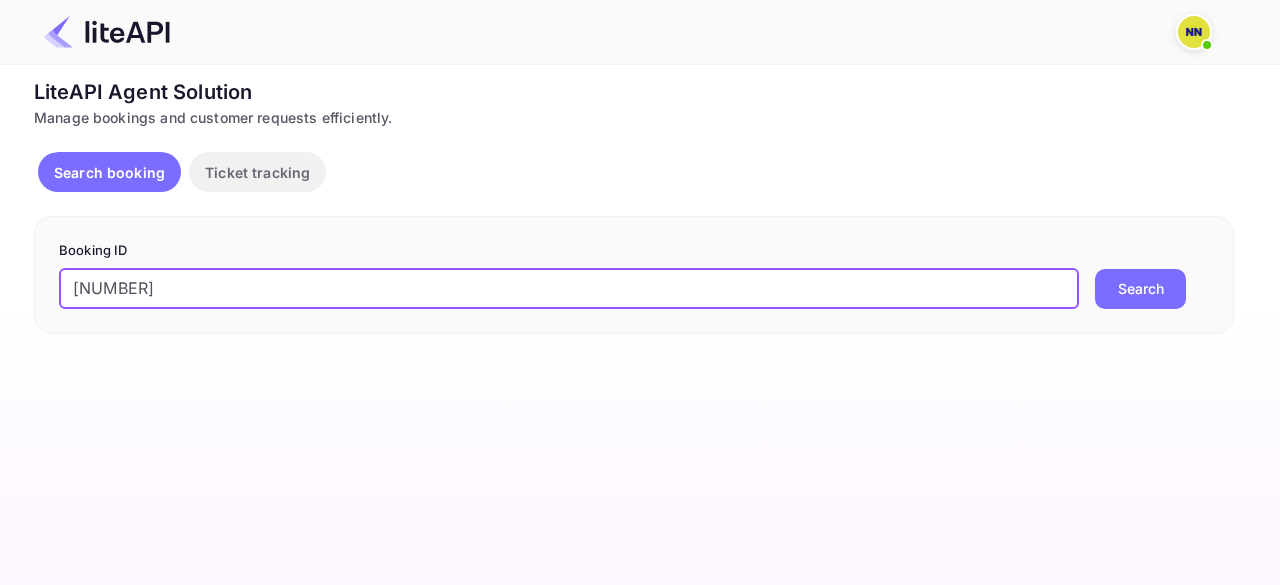 type on "8768236" 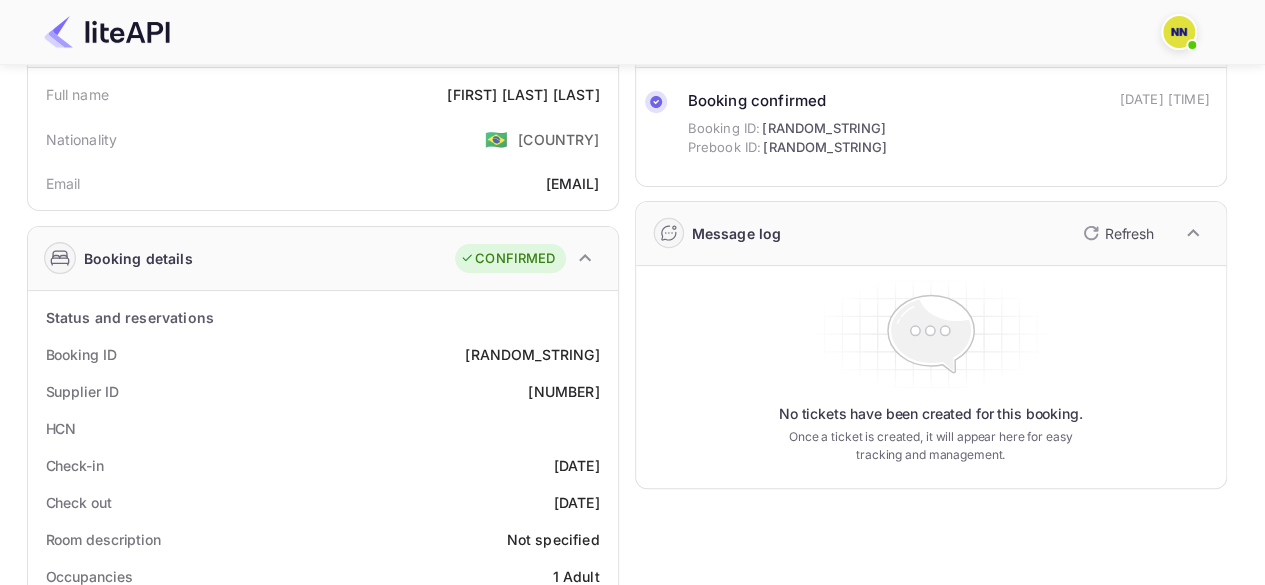 scroll, scrollTop: 0, scrollLeft: 0, axis: both 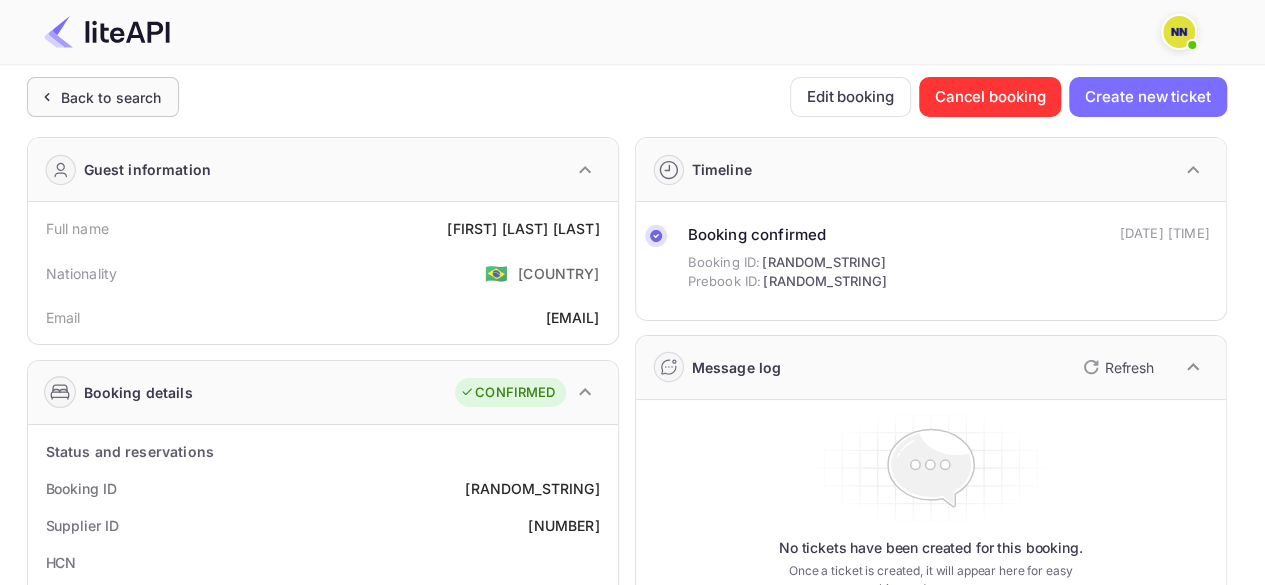 click on "Back to search" at bounding box center [111, 97] 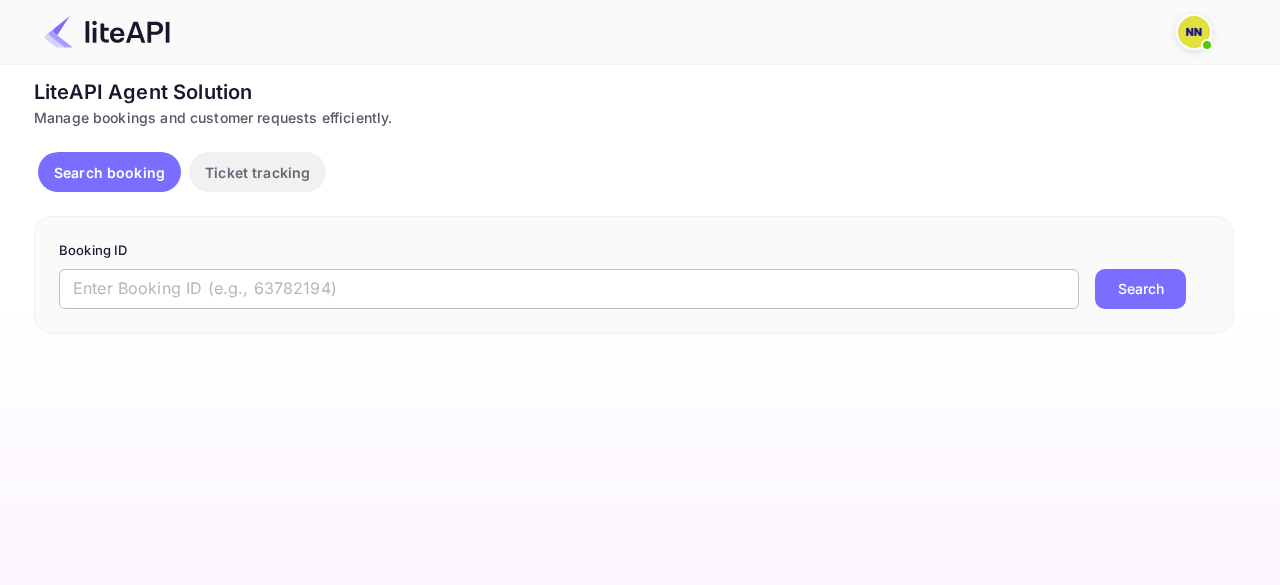 click at bounding box center (569, 289) 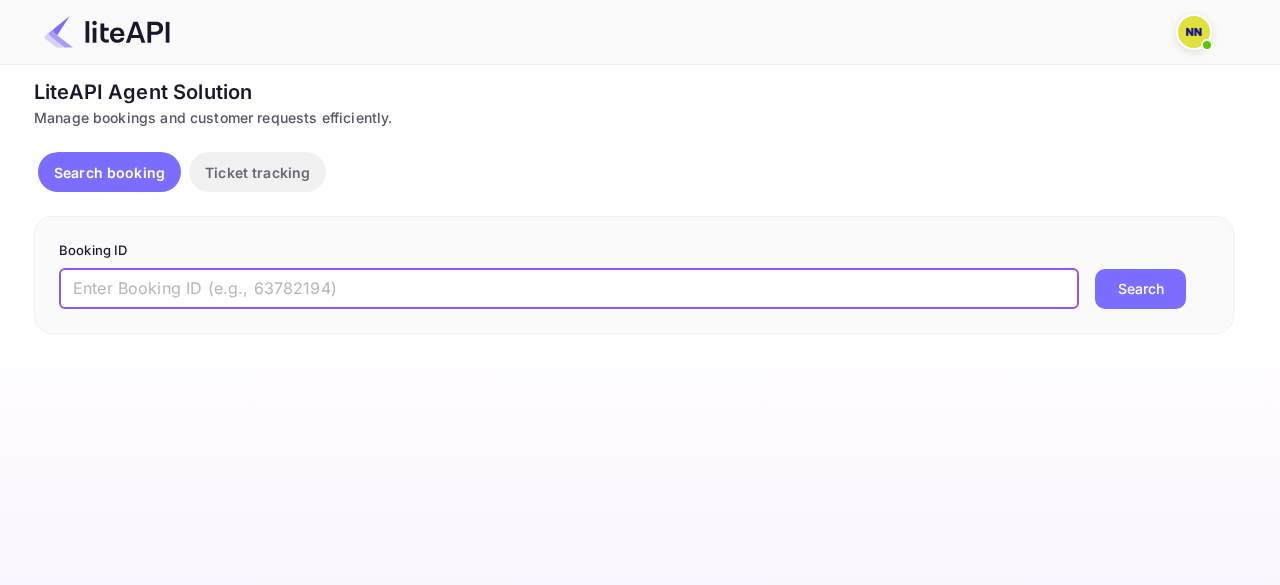 paste on "8764941" 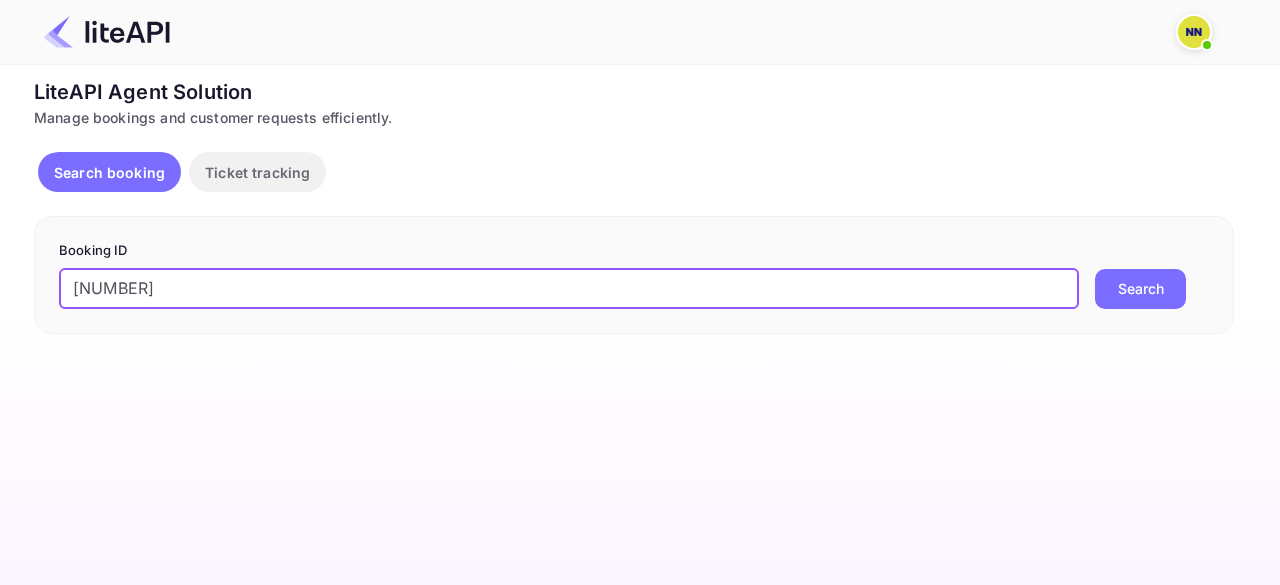 type on "8764941" 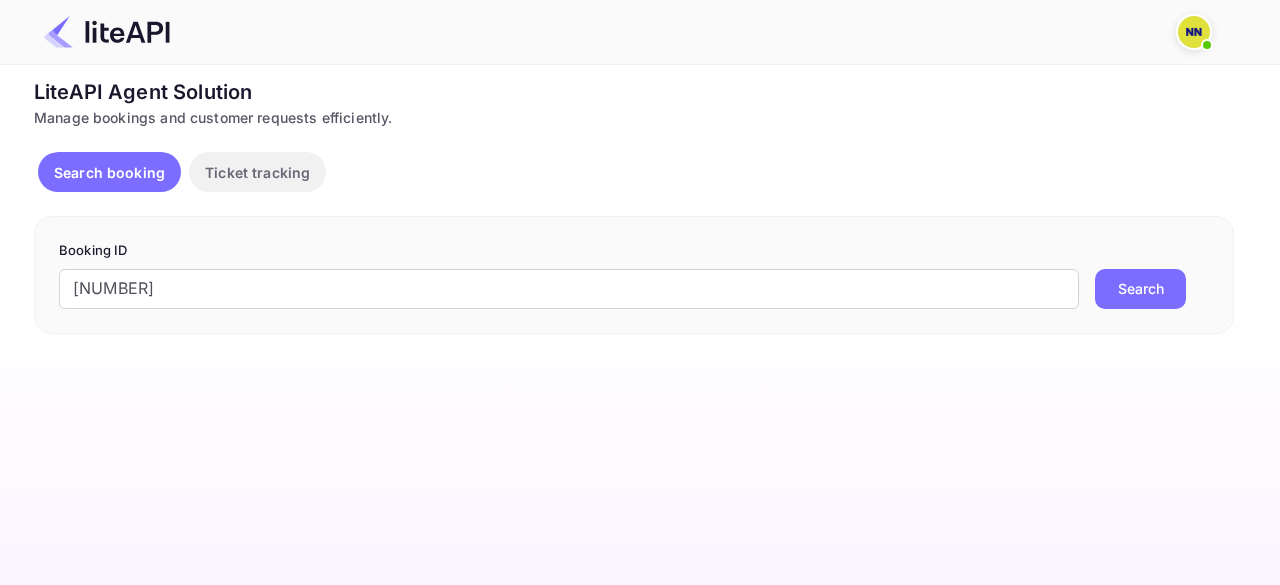 click on "Search" at bounding box center (1140, 289) 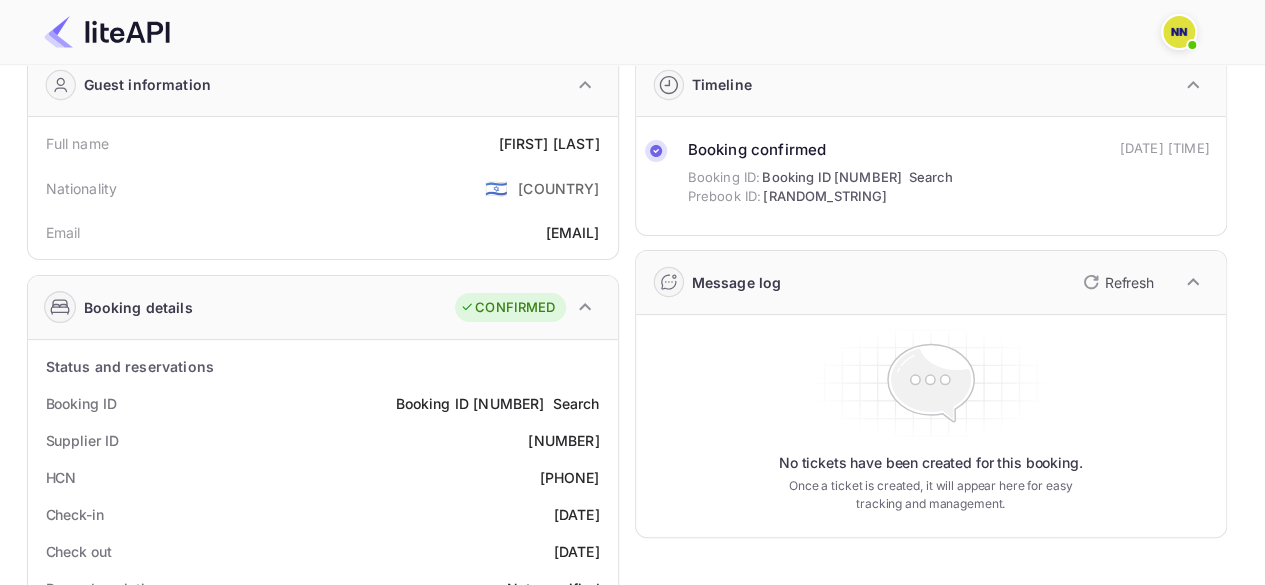 scroll, scrollTop: 200, scrollLeft: 0, axis: vertical 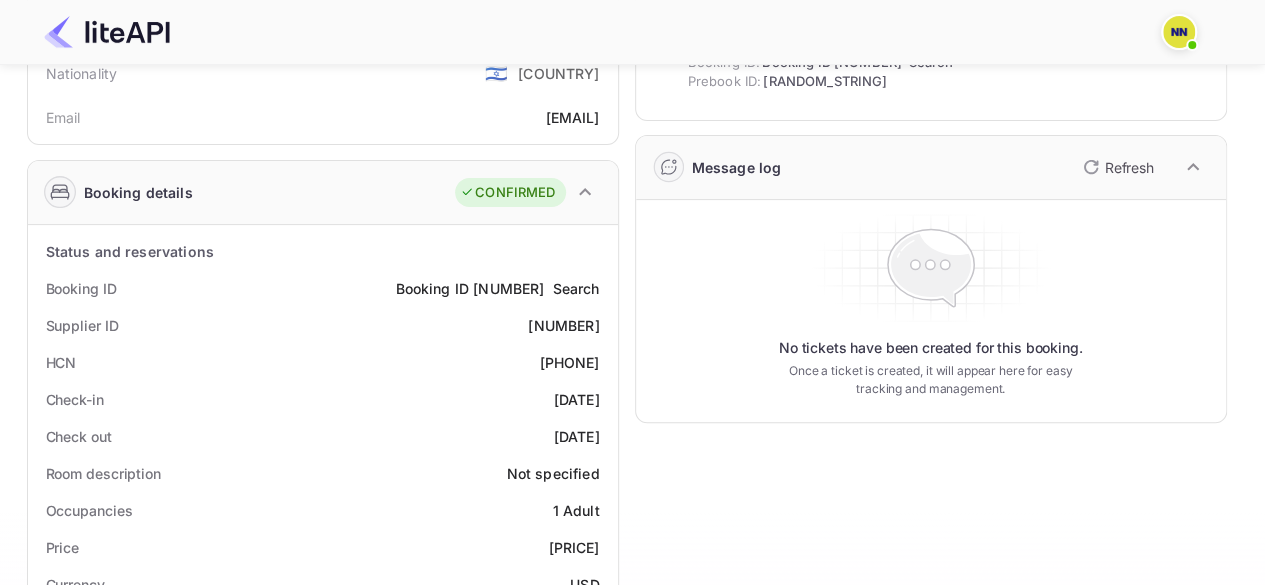 click on "96054081" at bounding box center [569, 362] 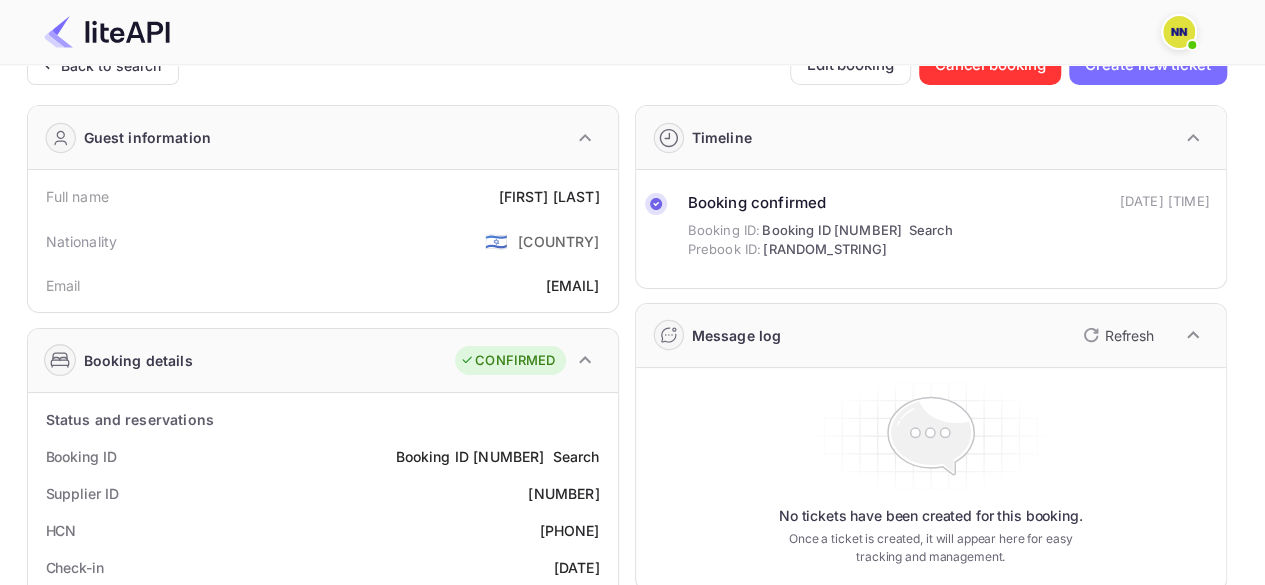 scroll, scrollTop: 0, scrollLeft: 0, axis: both 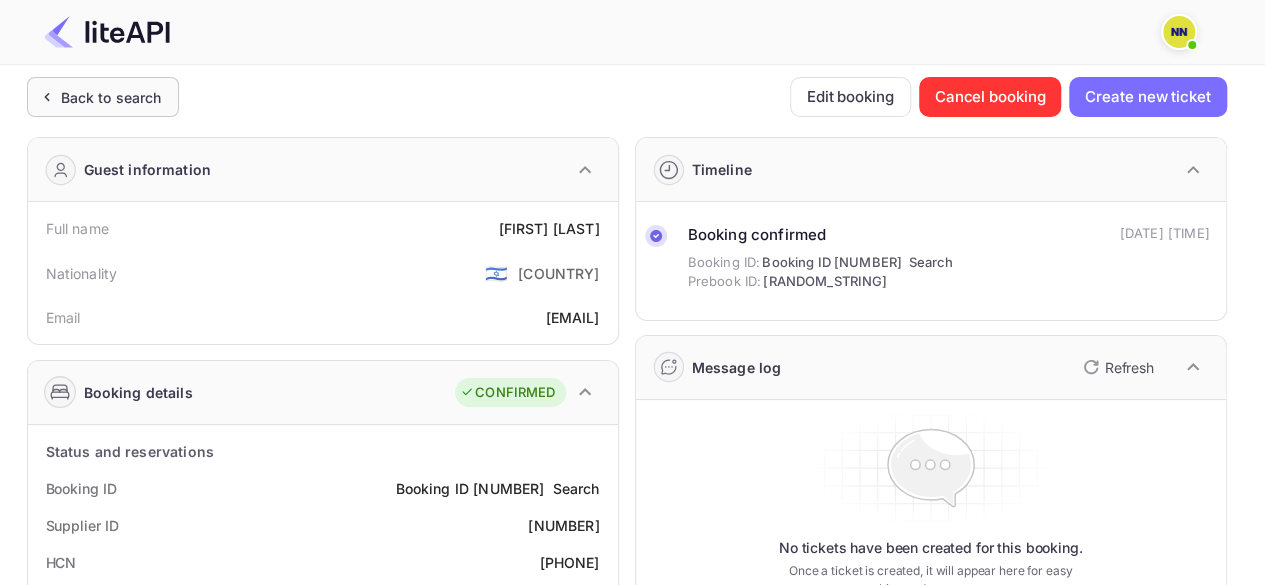 click 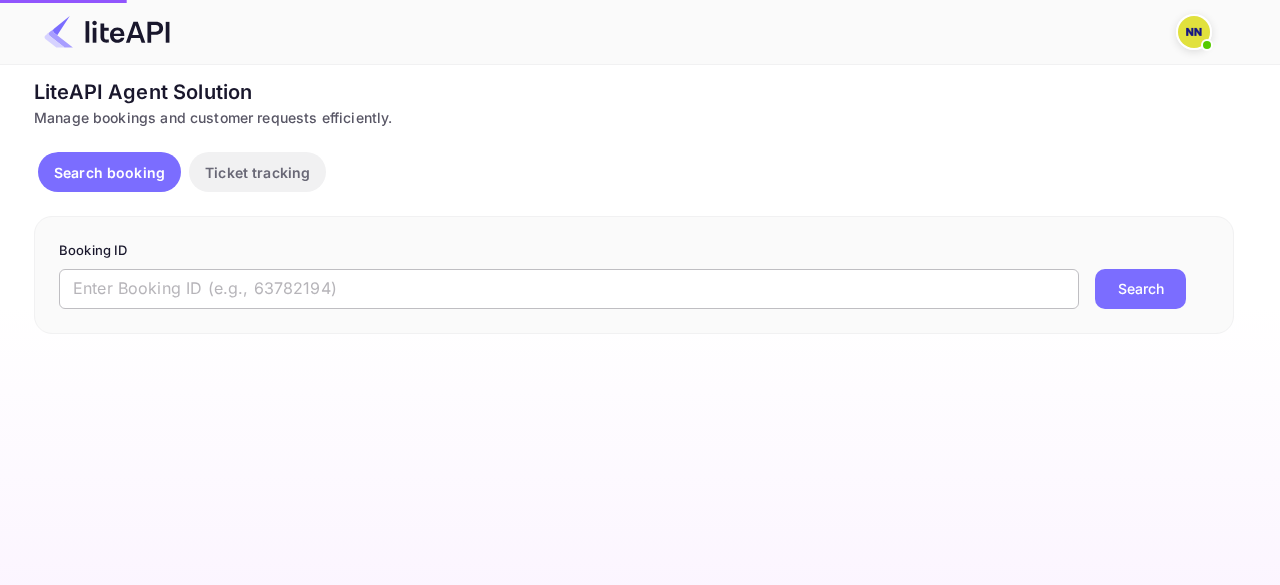 click at bounding box center [569, 289] 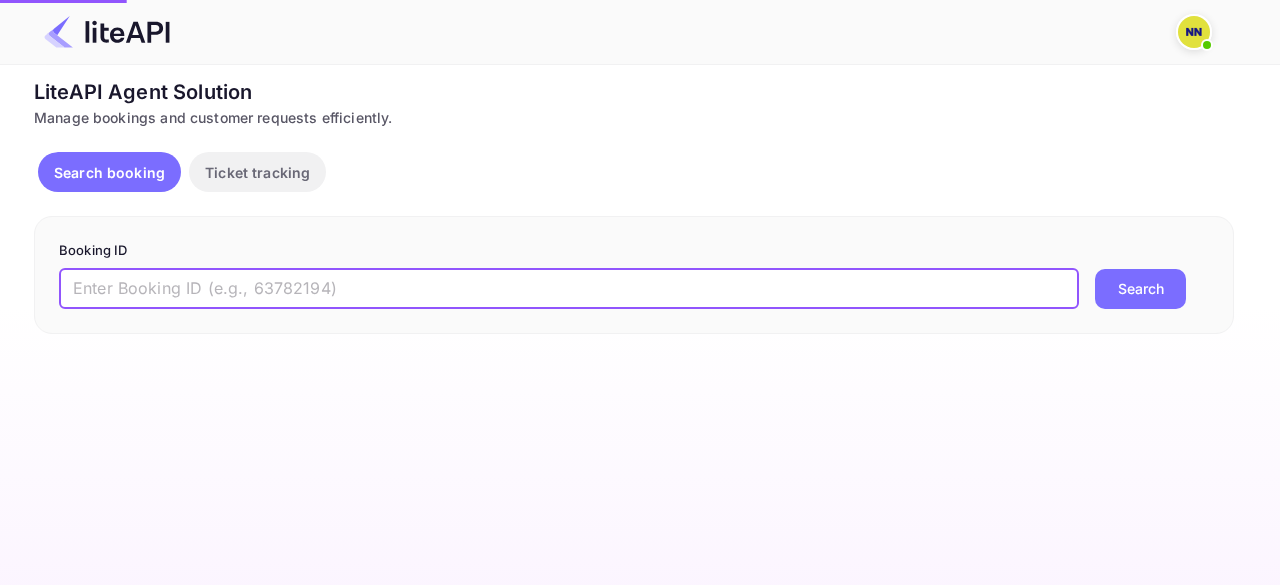 paste on "8771781" 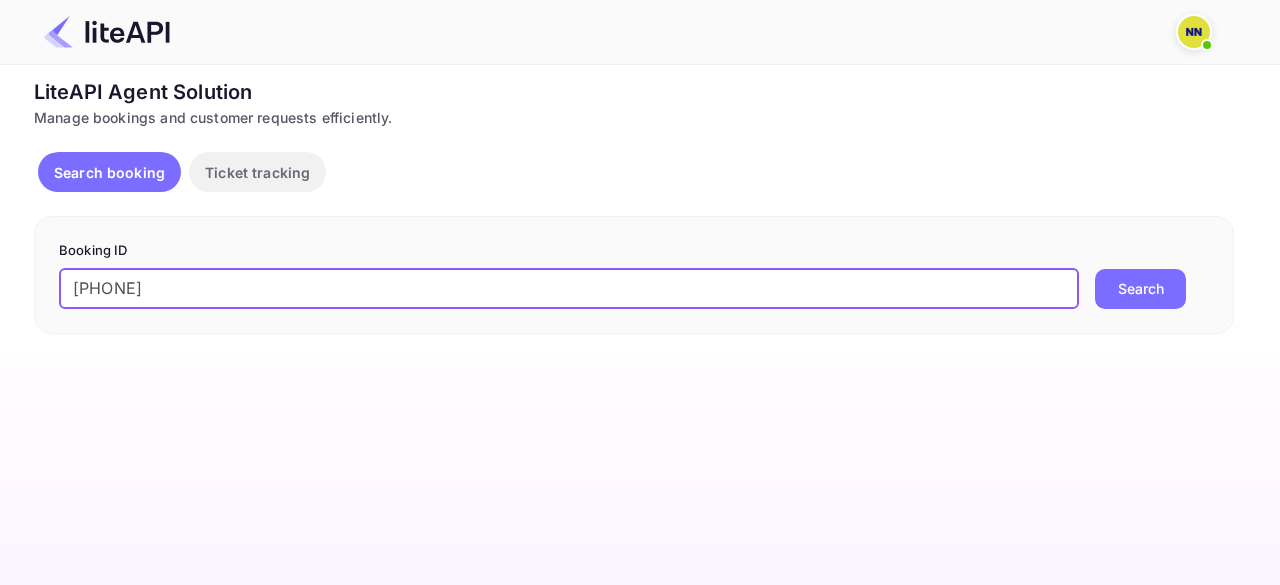 type on "8771781" 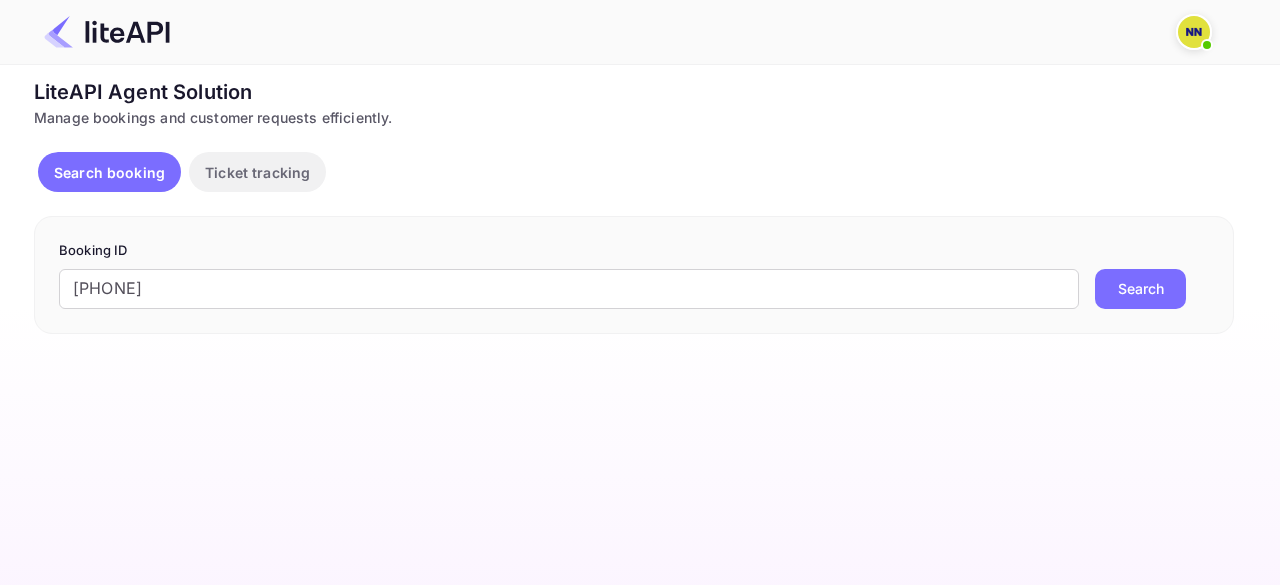 click on "Search" at bounding box center (1140, 289) 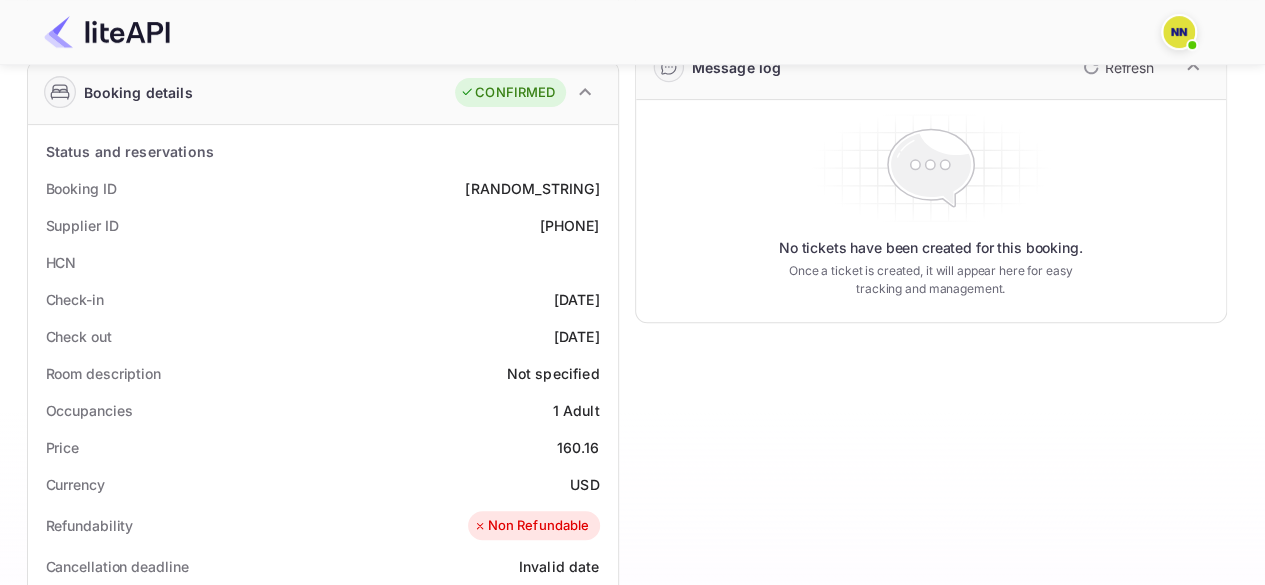 scroll, scrollTop: 0, scrollLeft: 0, axis: both 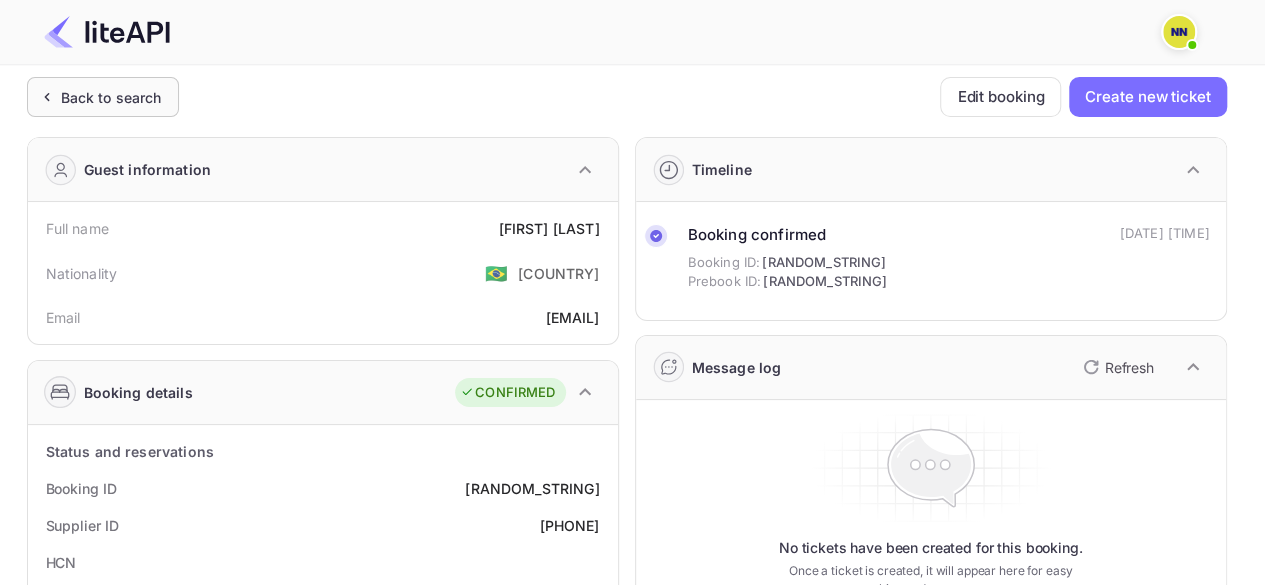 click on "Back to search" at bounding box center (111, 97) 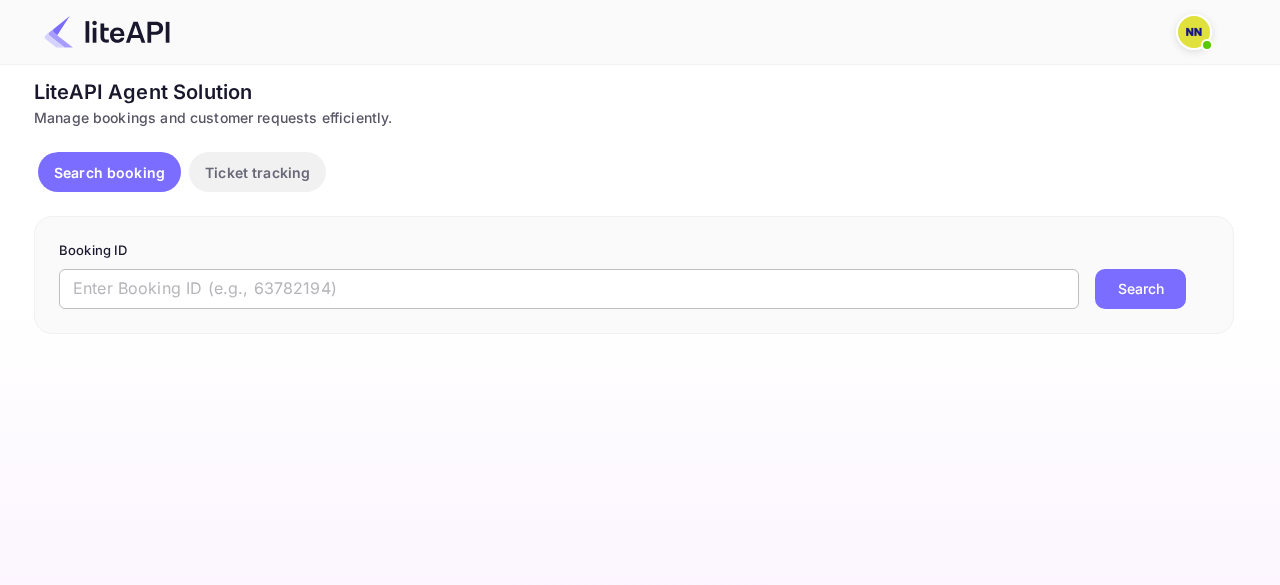 click at bounding box center (569, 289) 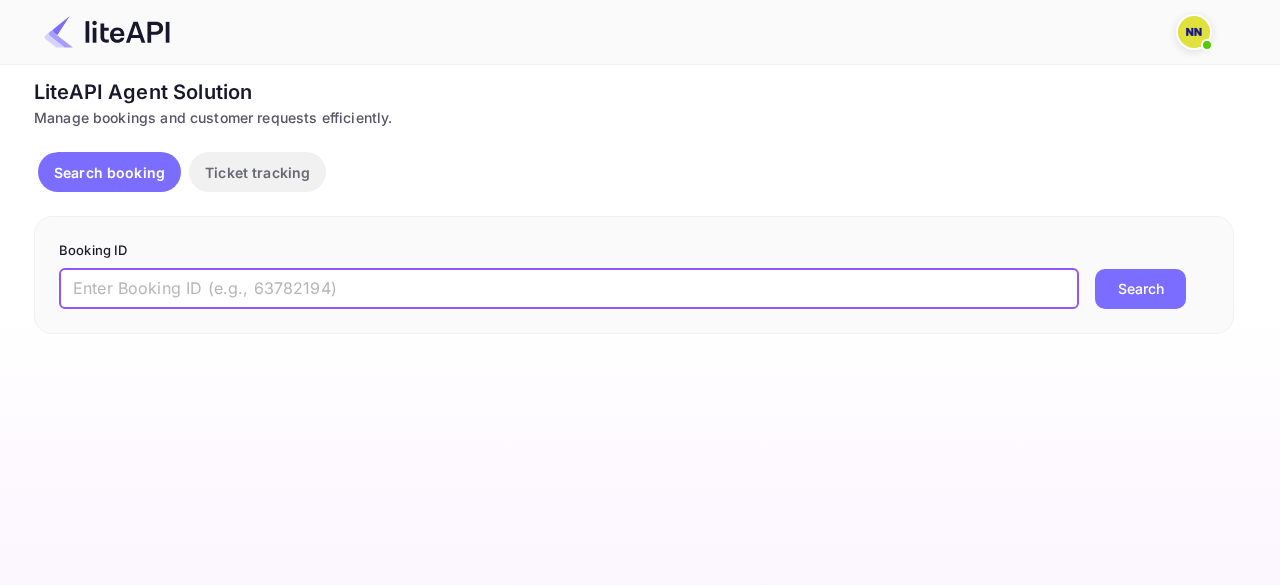 paste on "8772683" 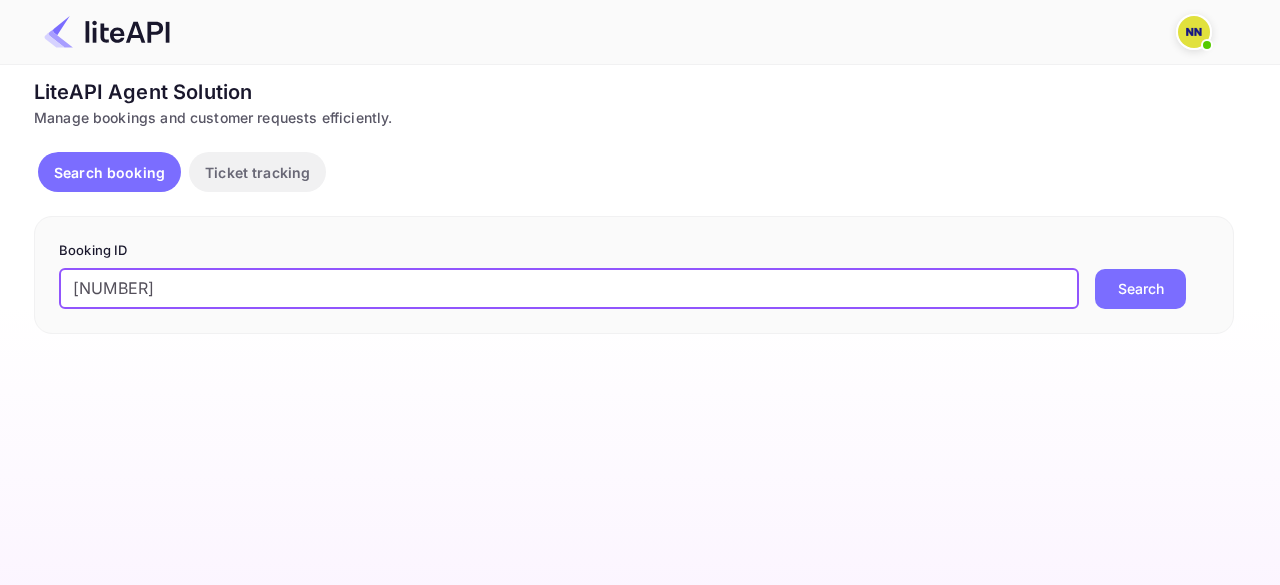 type on "8772683" 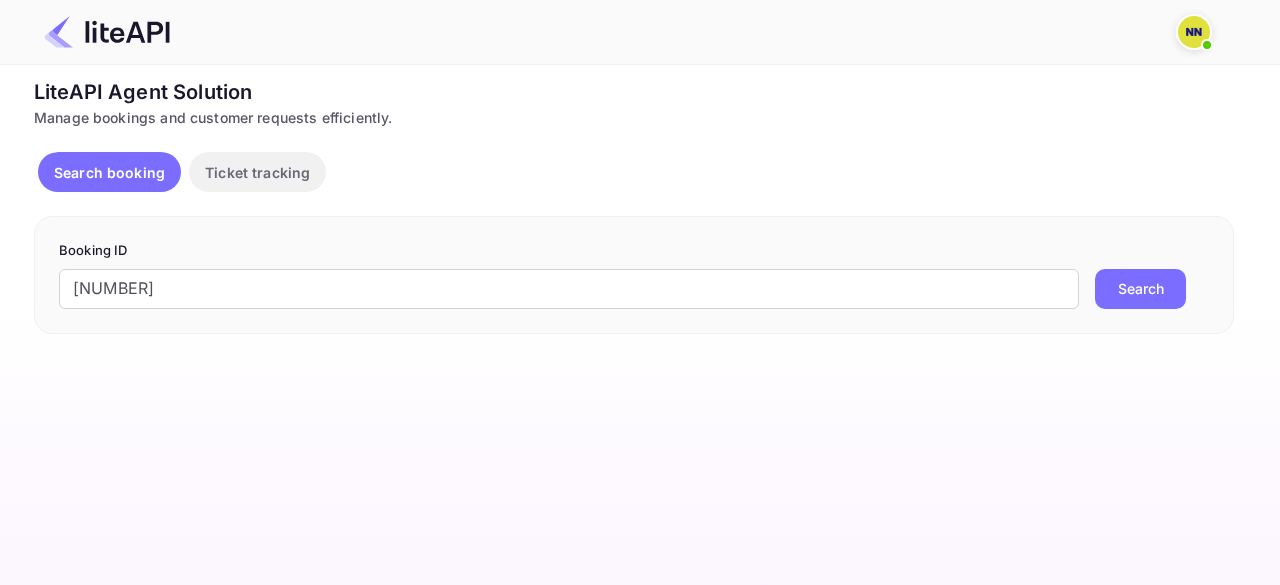 click on "Search" at bounding box center [1140, 289] 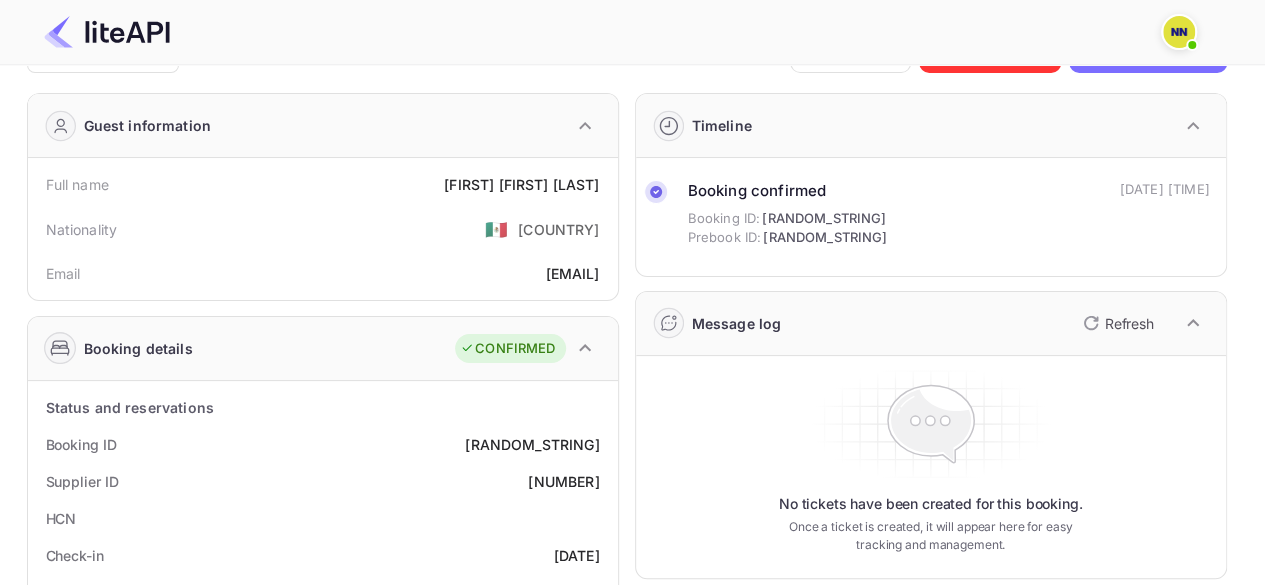 scroll, scrollTop: 0, scrollLeft: 0, axis: both 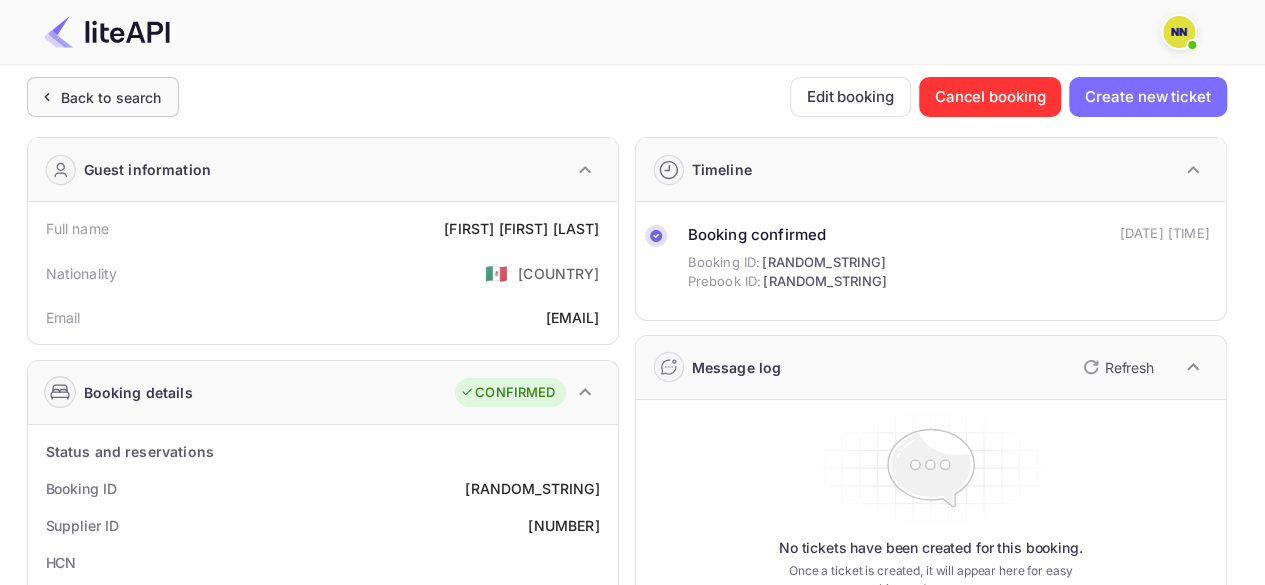 click on "Back to search" at bounding box center (103, 97) 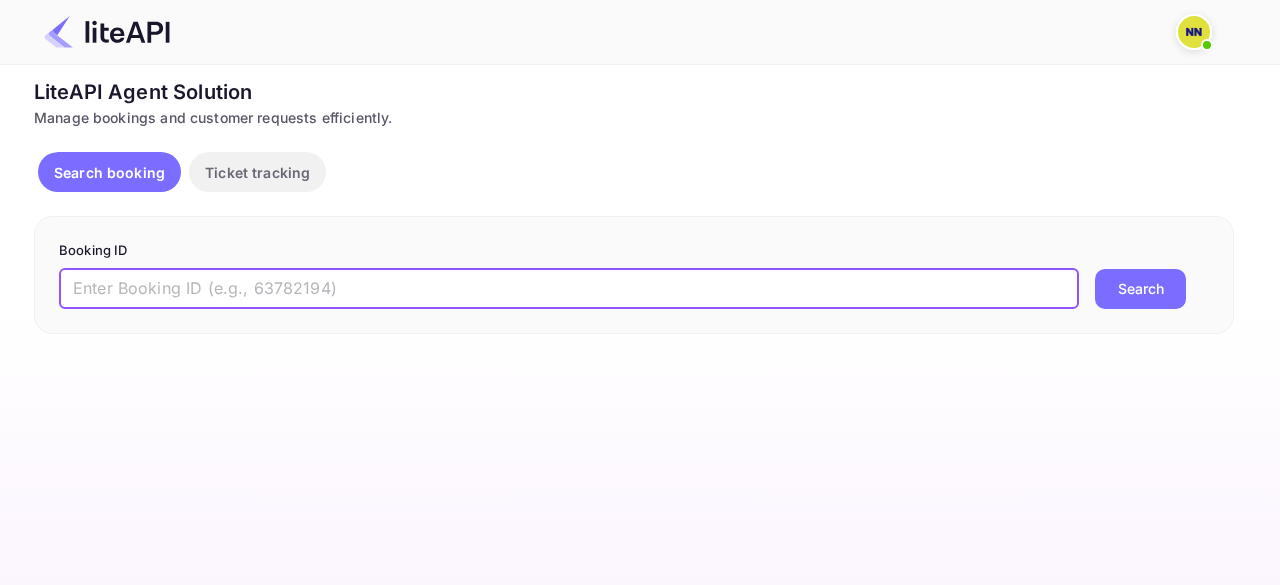 click at bounding box center (569, 289) 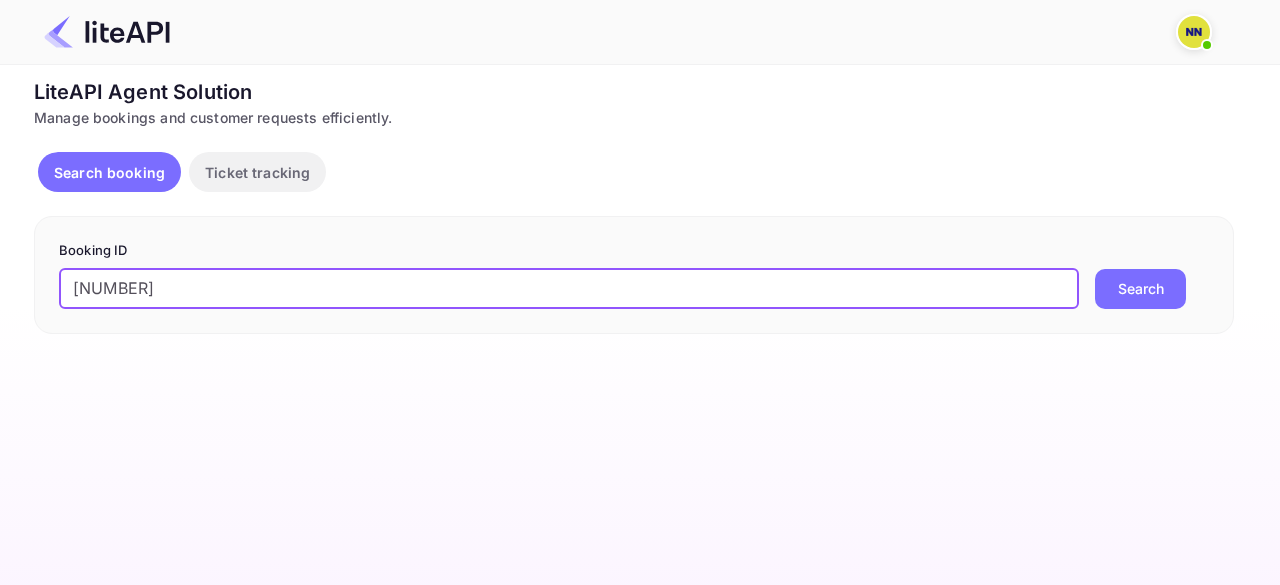 type on "[NUMBER]" 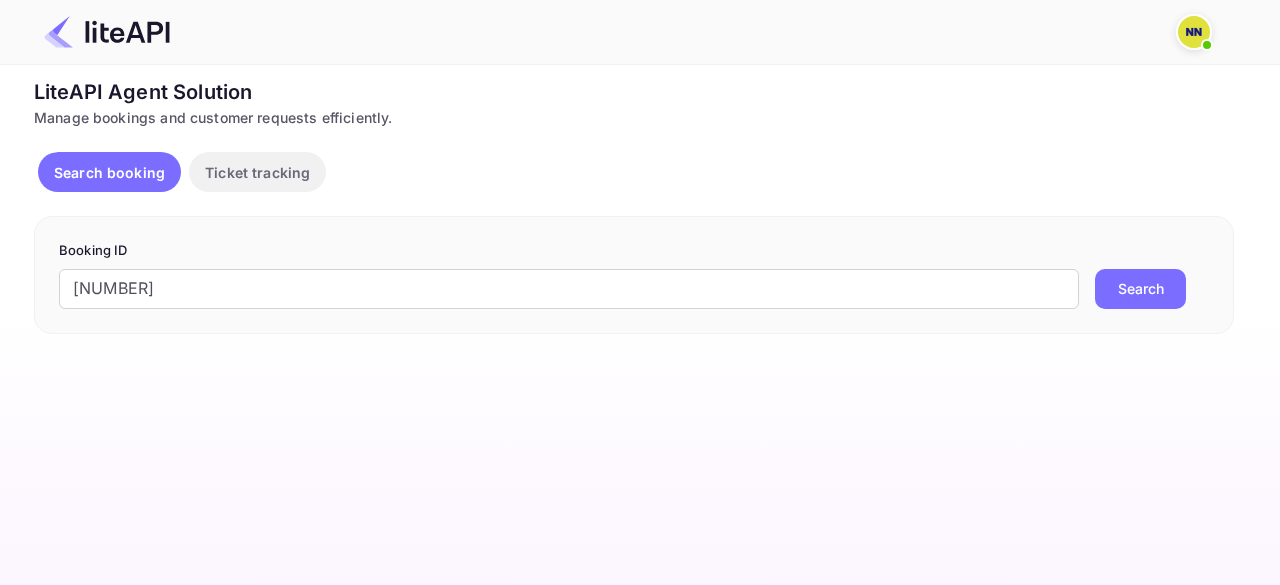 click on "Search" at bounding box center [1140, 289] 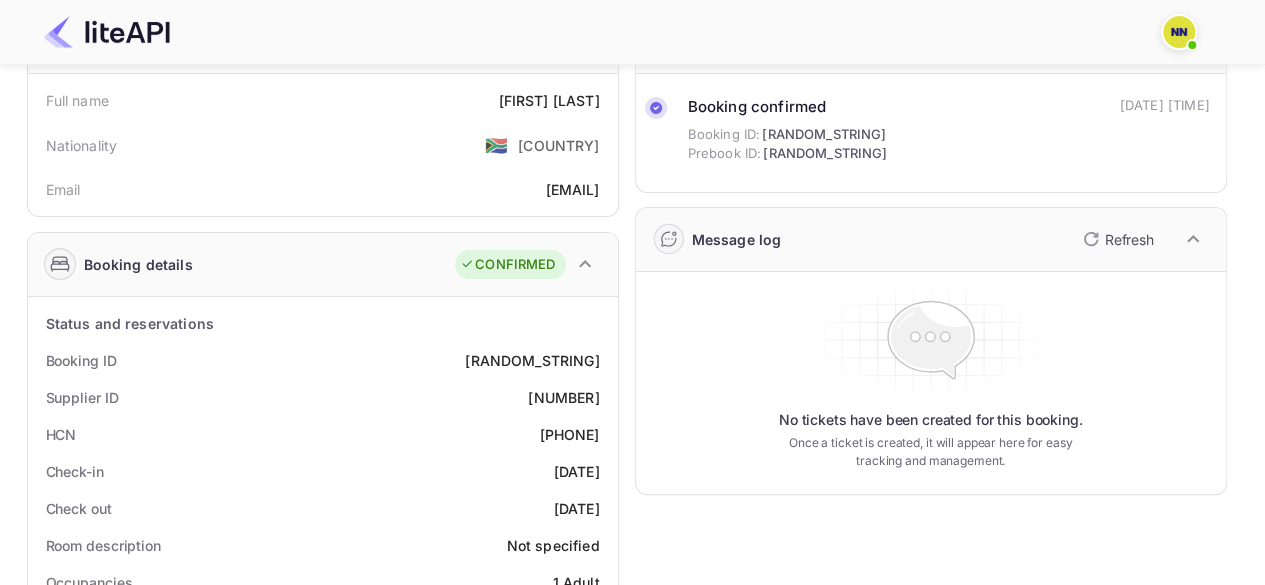 scroll, scrollTop: 300, scrollLeft: 0, axis: vertical 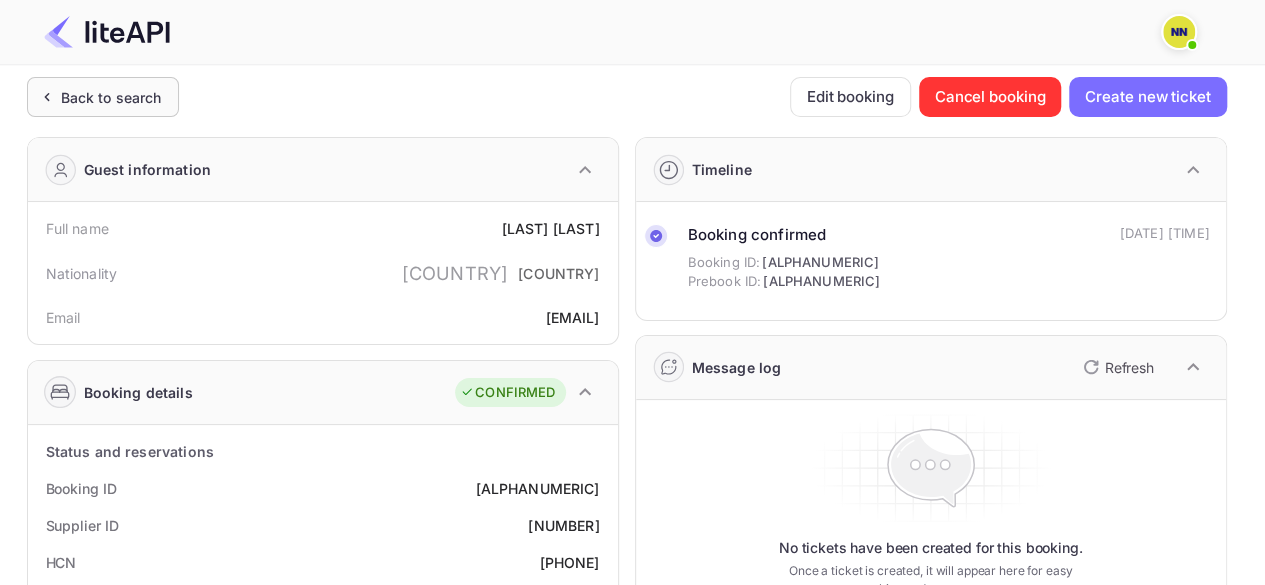 click on "Back to search" at bounding box center (111, 97) 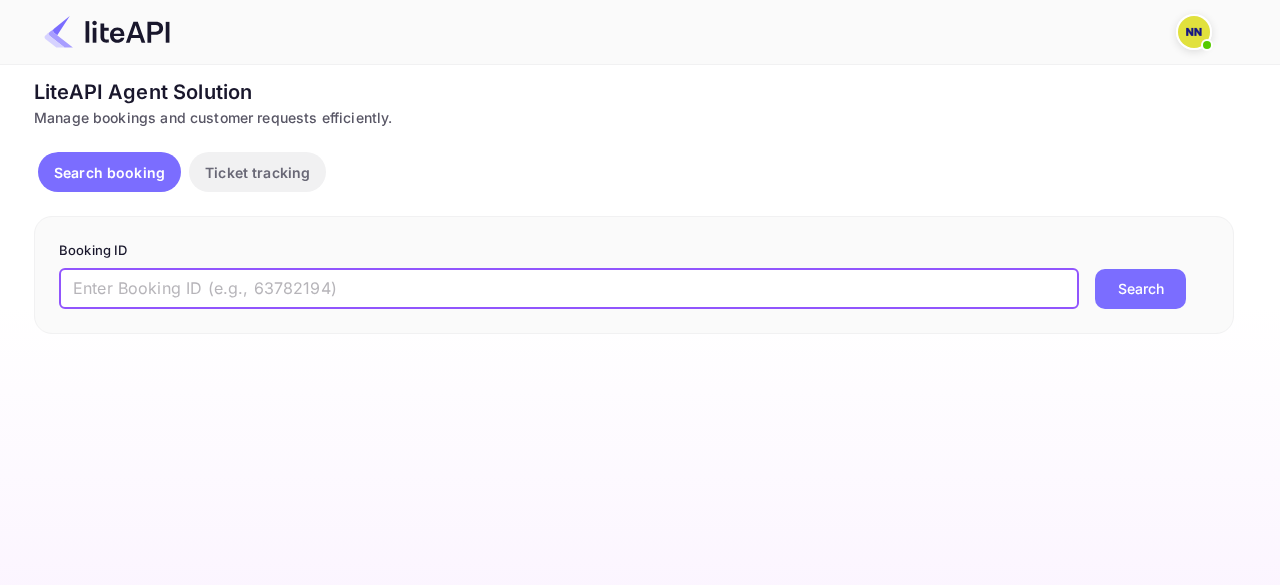 click at bounding box center (569, 289) 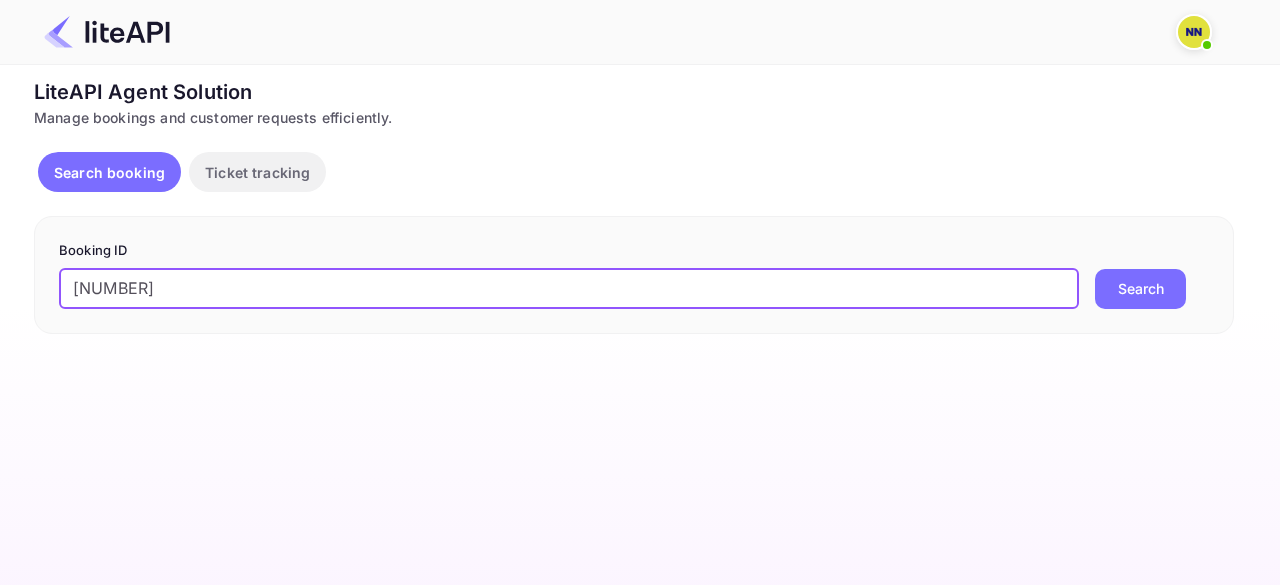 type on "[NUMBER]" 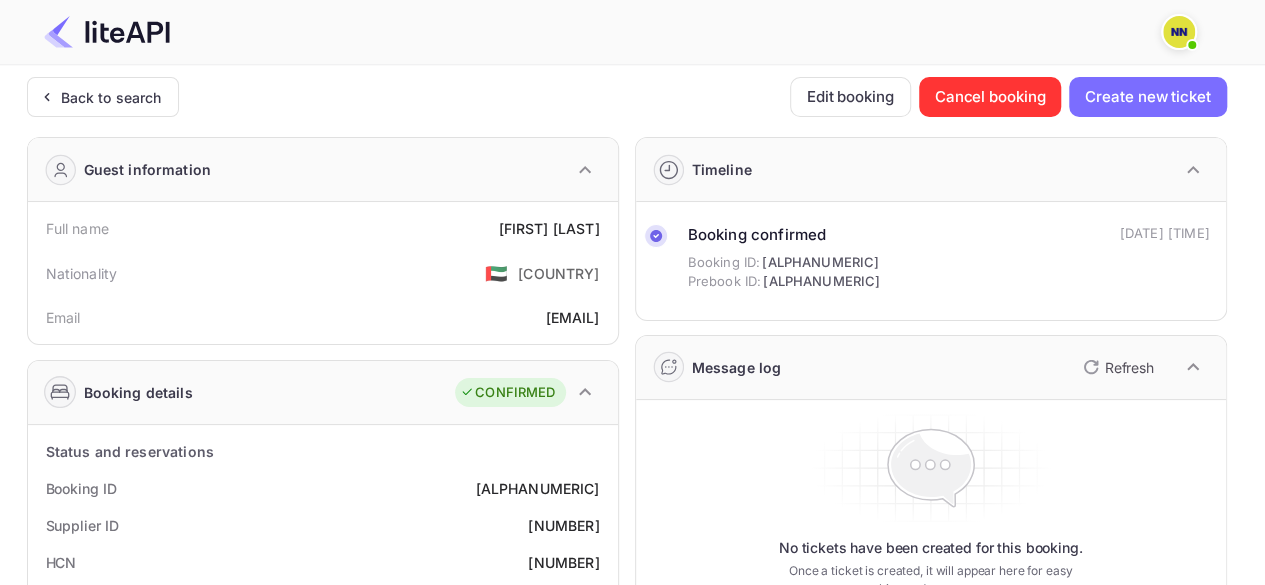 scroll, scrollTop: 300, scrollLeft: 0, axis: vertical 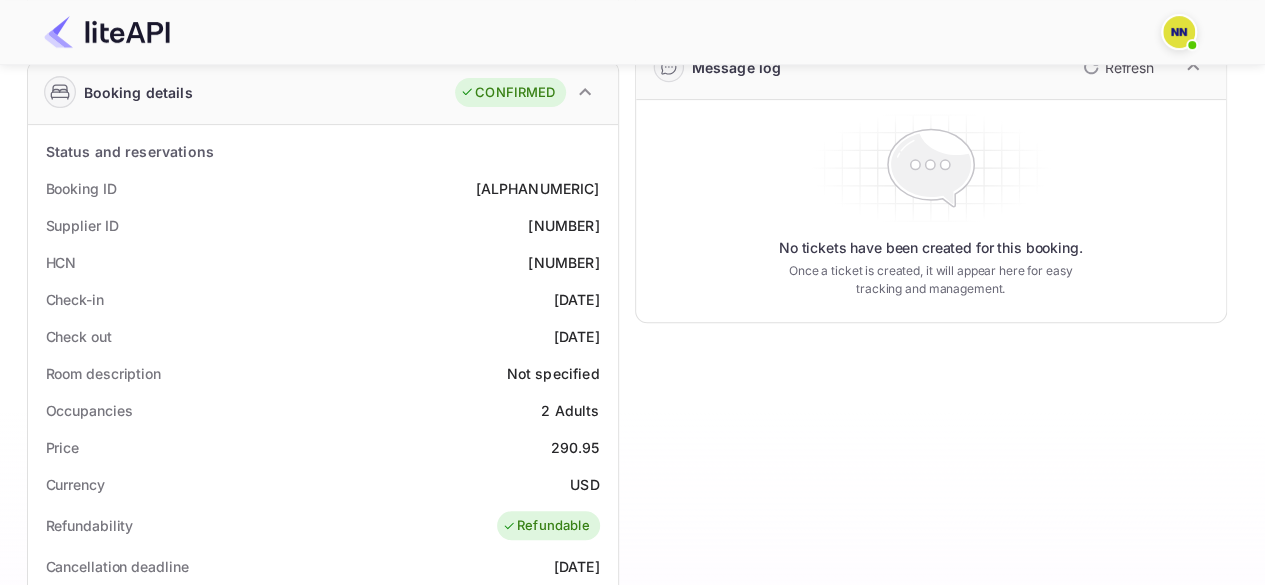 click on "[NUMBER]" at bounding box center (563, 262) 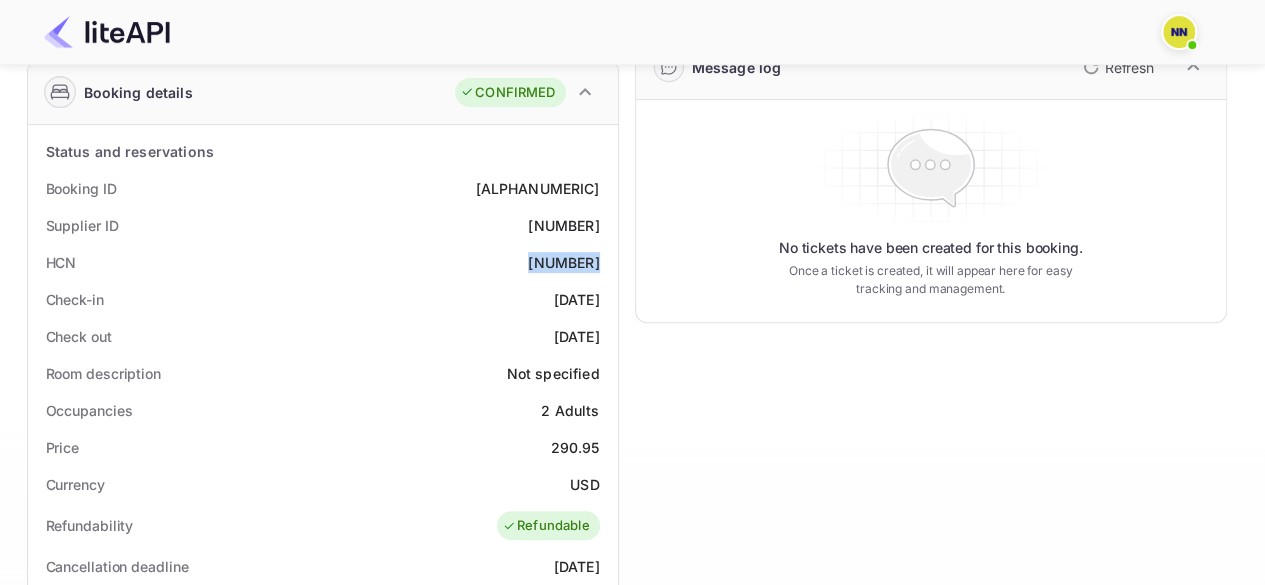 click on "[NUMBER]" at bounding box center [563, 262] 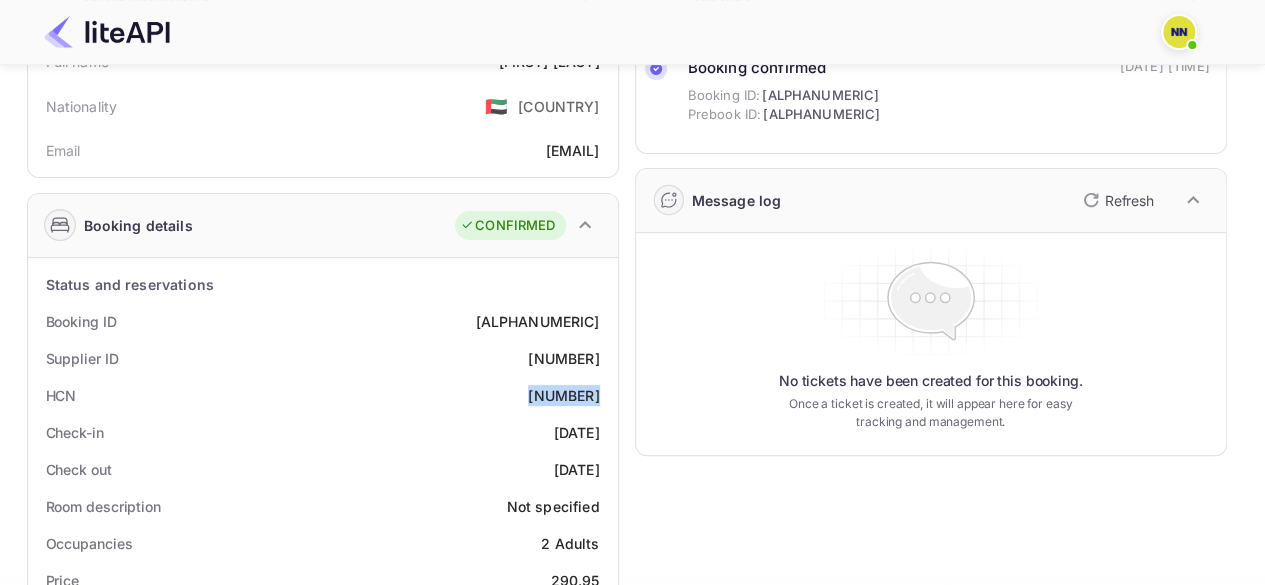 scroll, scrollTop: 166, scrollLeft: 0, axis: vertical 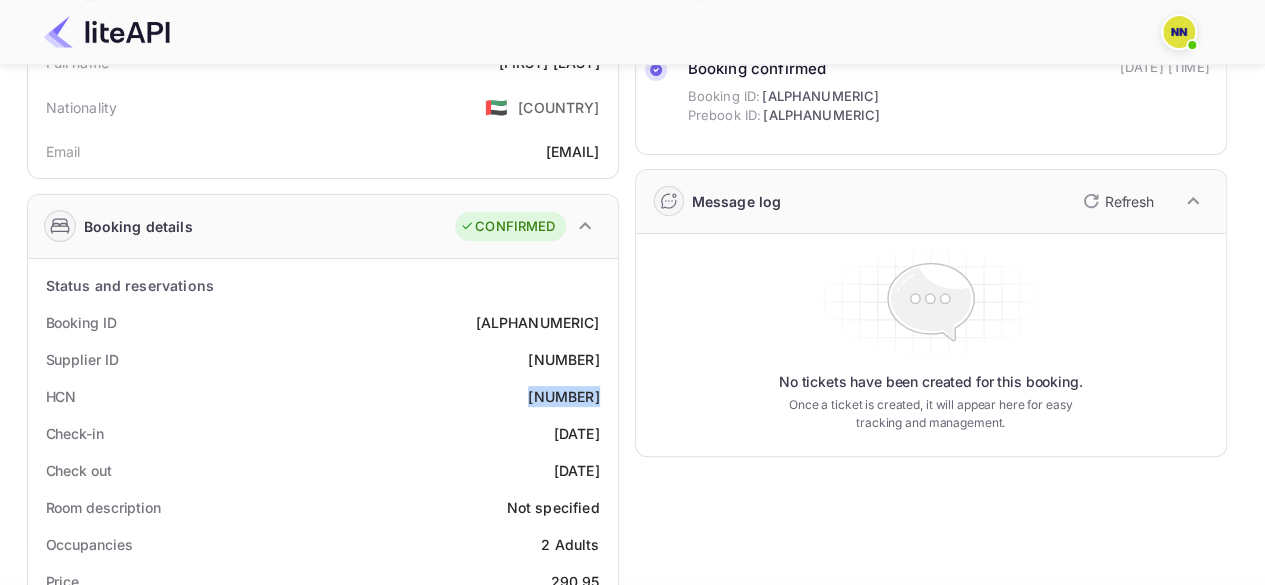 click 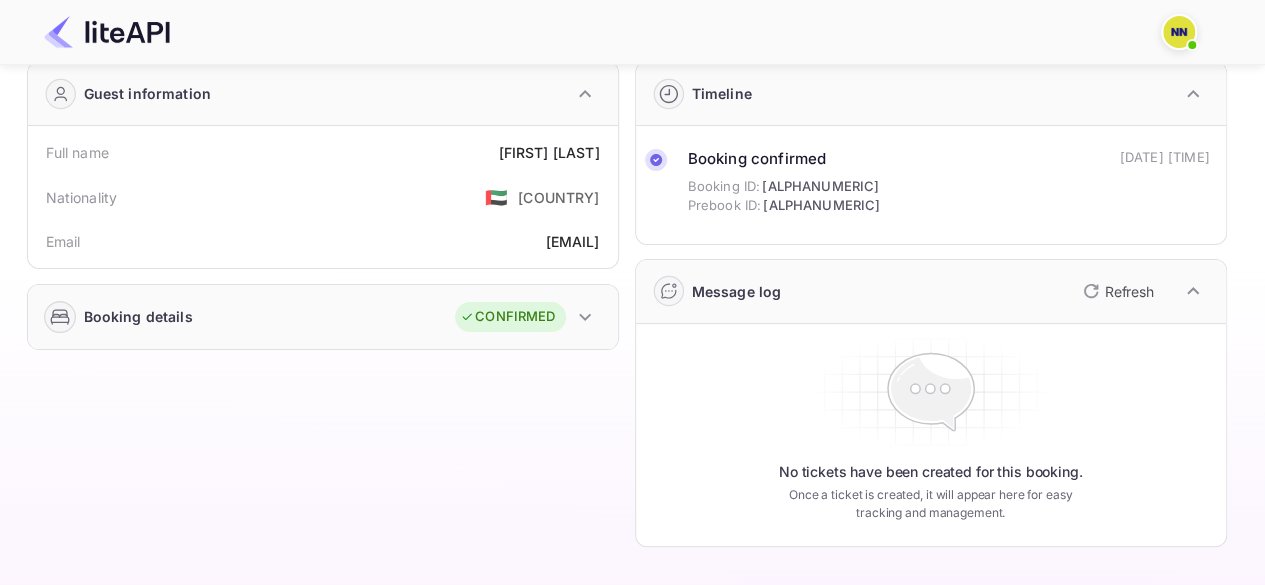 scroll, scrollTop: 74, scrollLeft: 0, axis: vertical 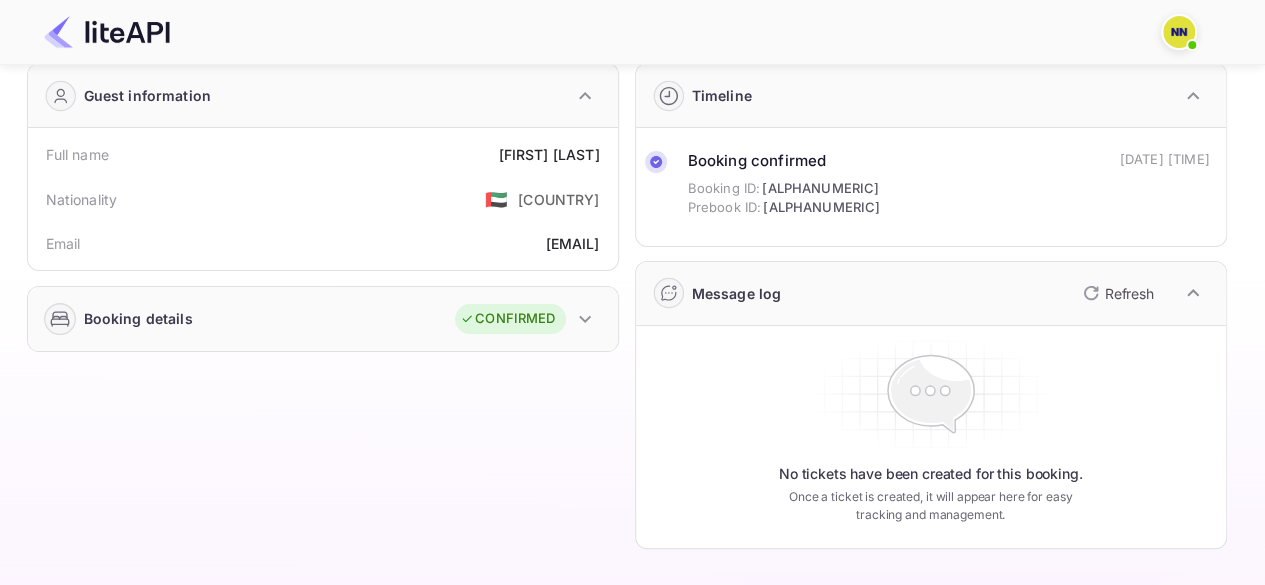 click 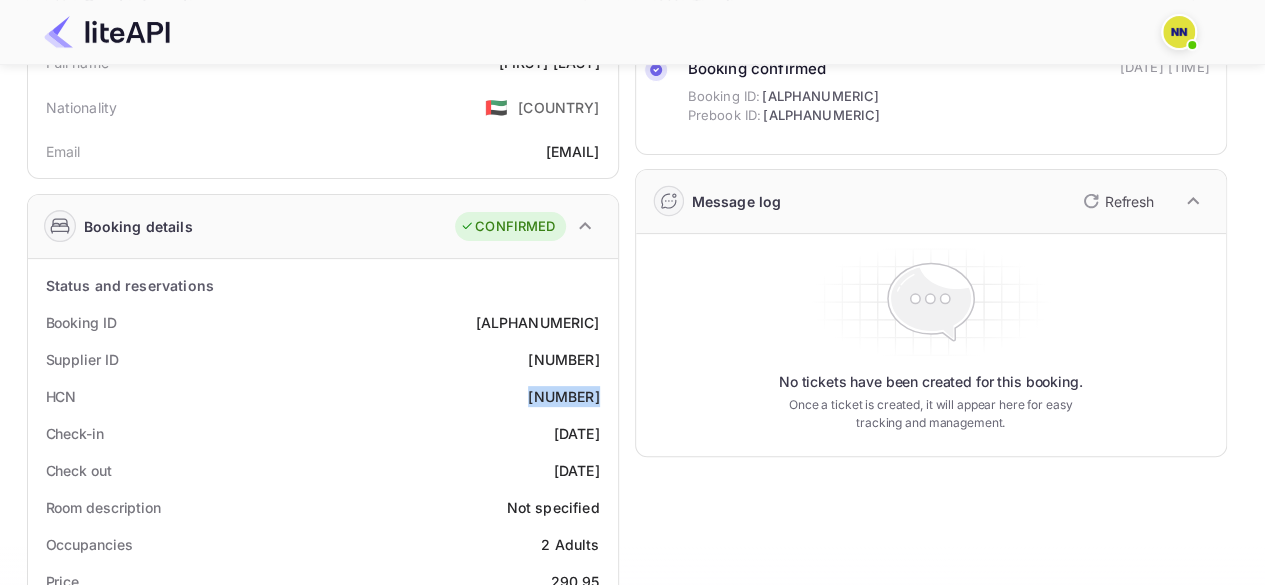 scroll, scrollTop: 366, scrollLeft: 0, axis: vertical 